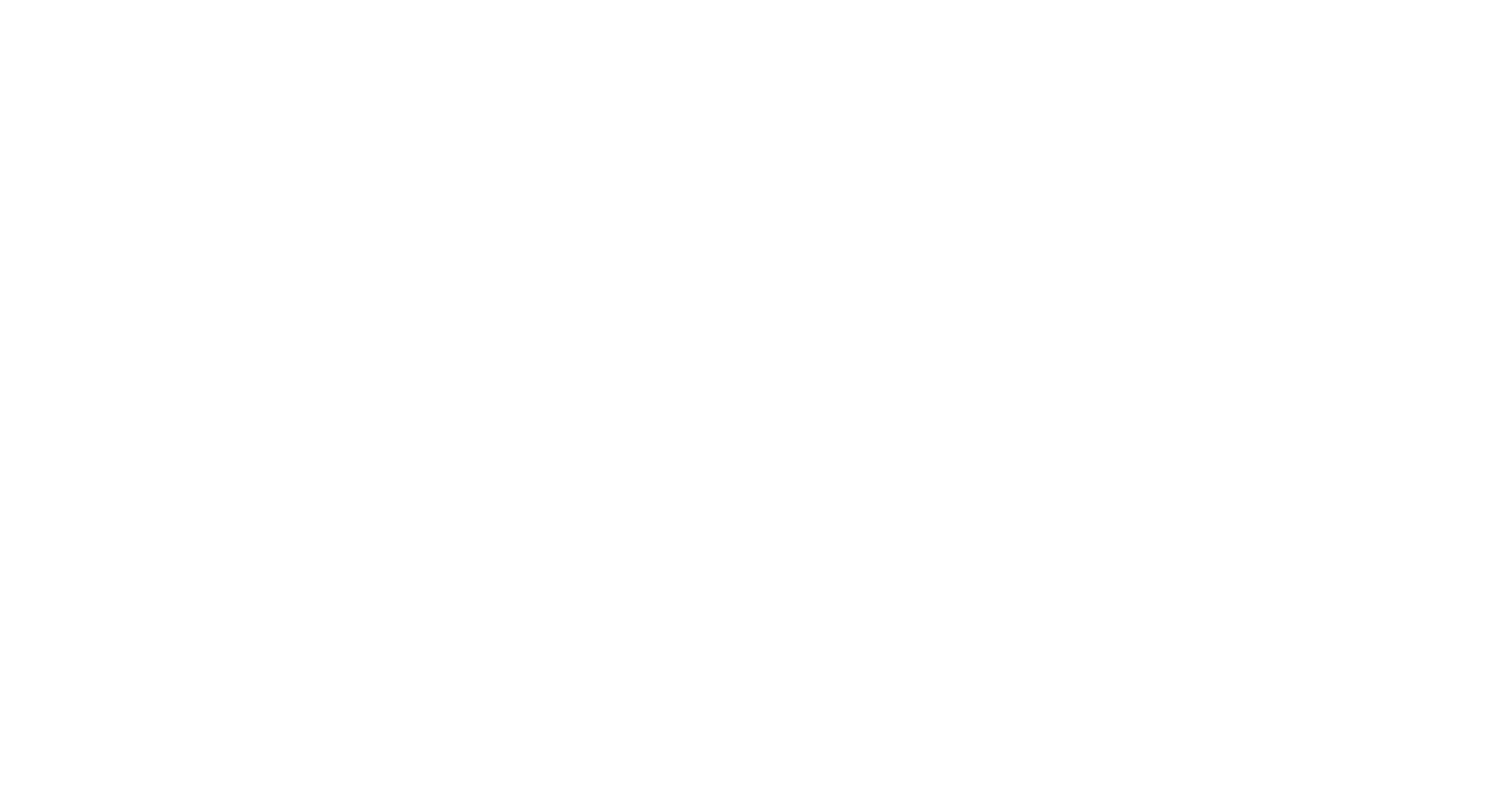 scroll, scrollTop: 0, scrollLeft: 0, axis: both 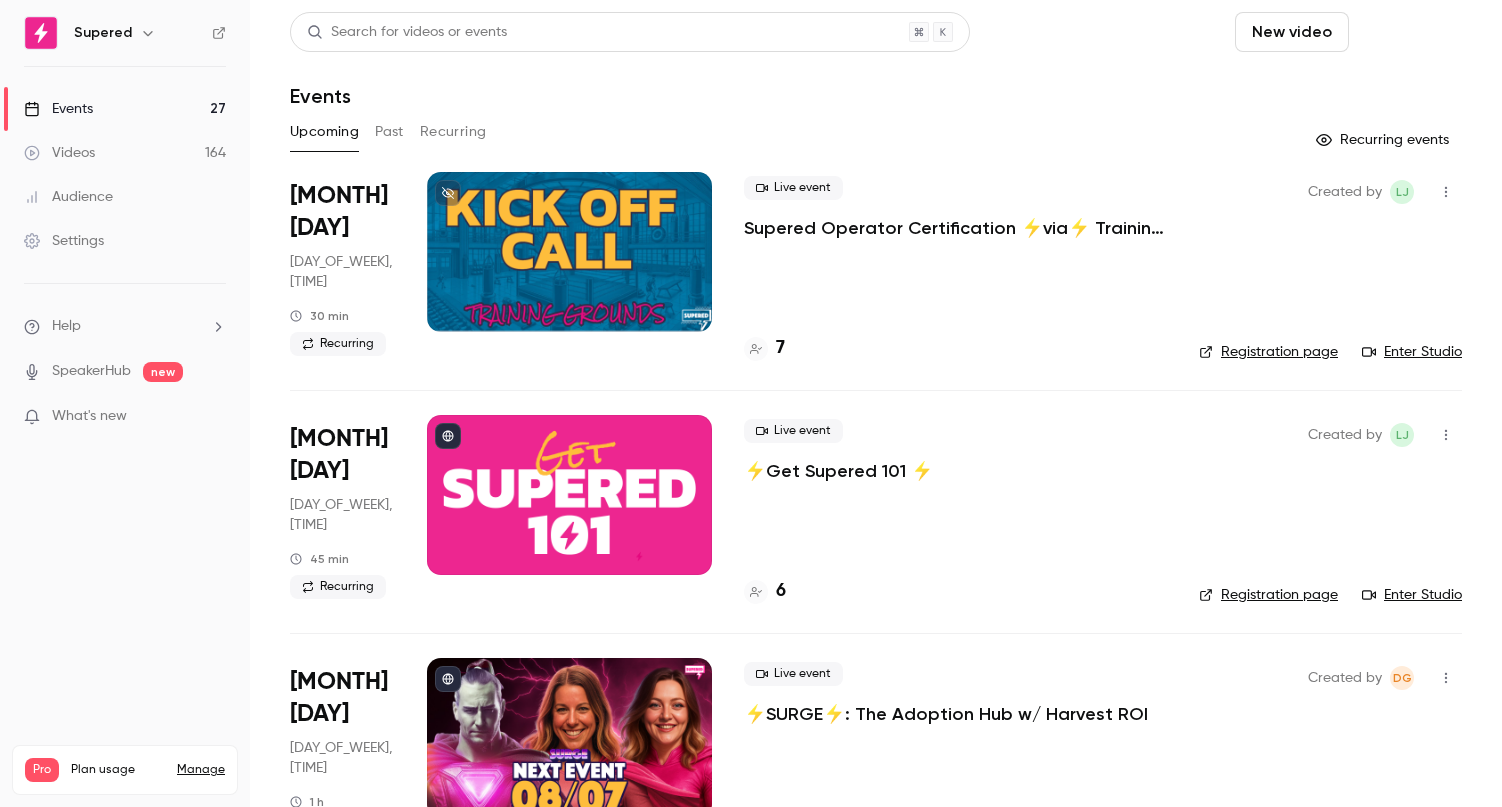 click on "Schedule" at bounding box center [1409, 32] 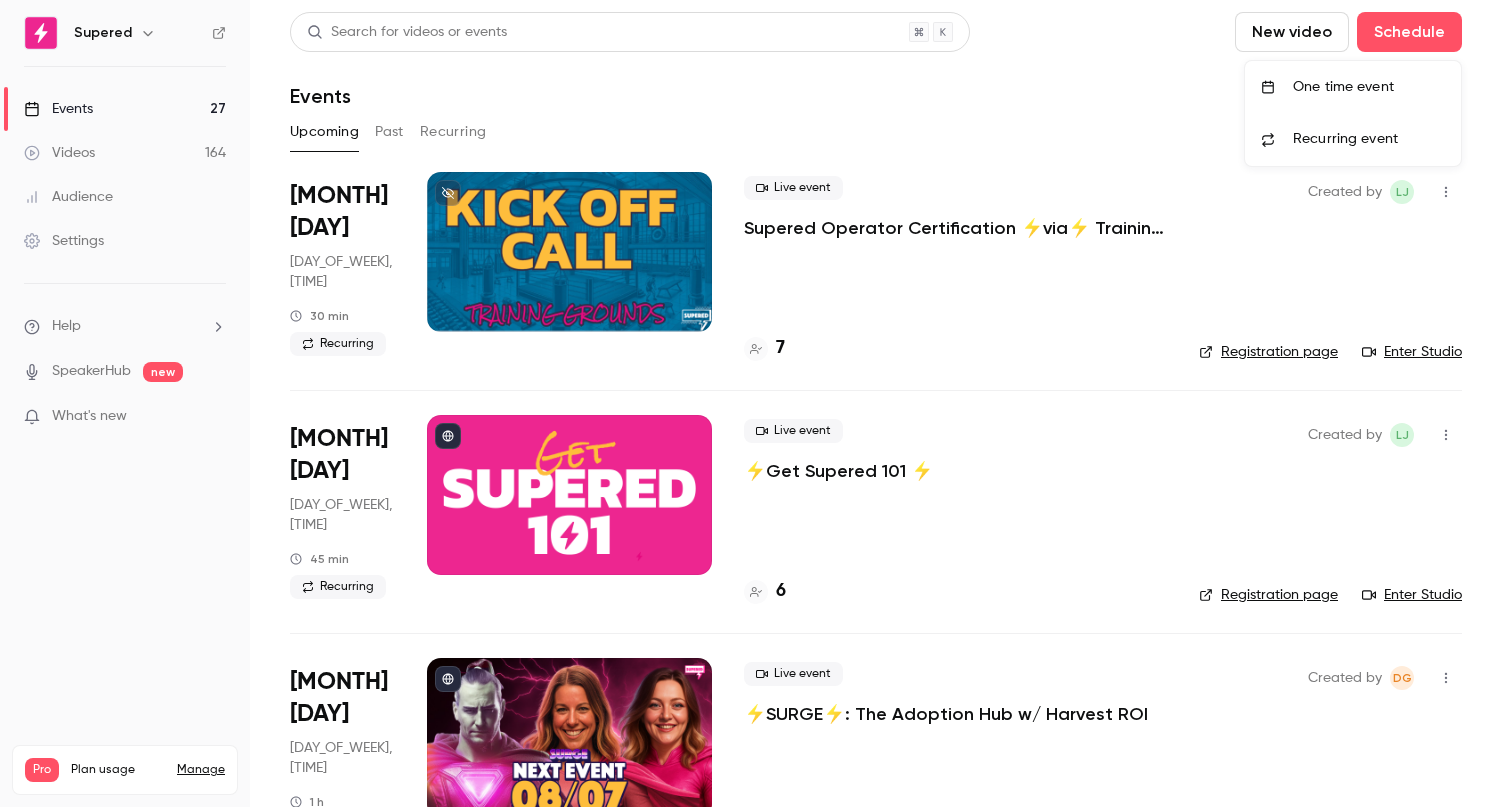 click on "One time event" at bounding box center [1369, 87] 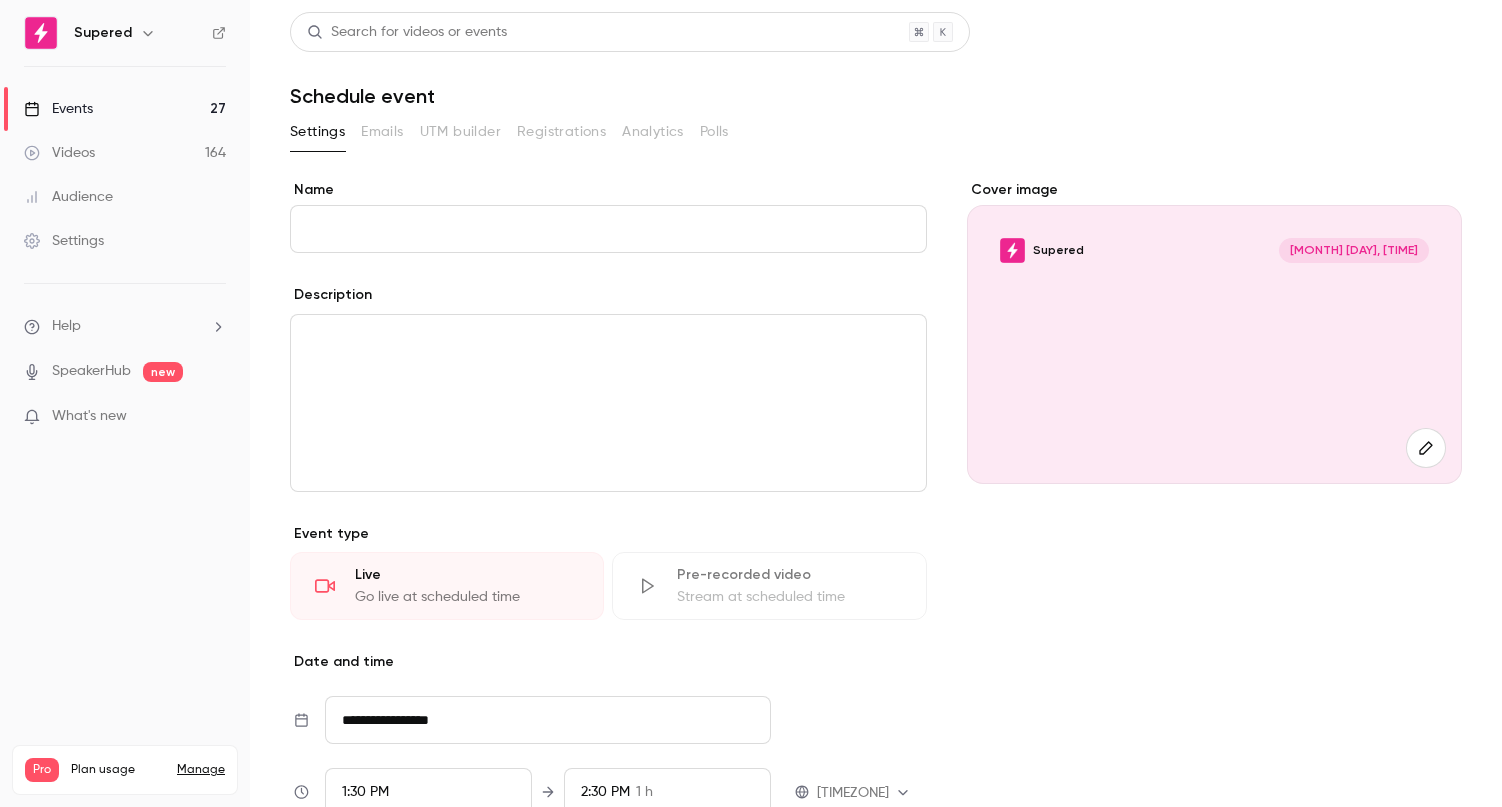 click on "Name" at bounding box center (608, 229) 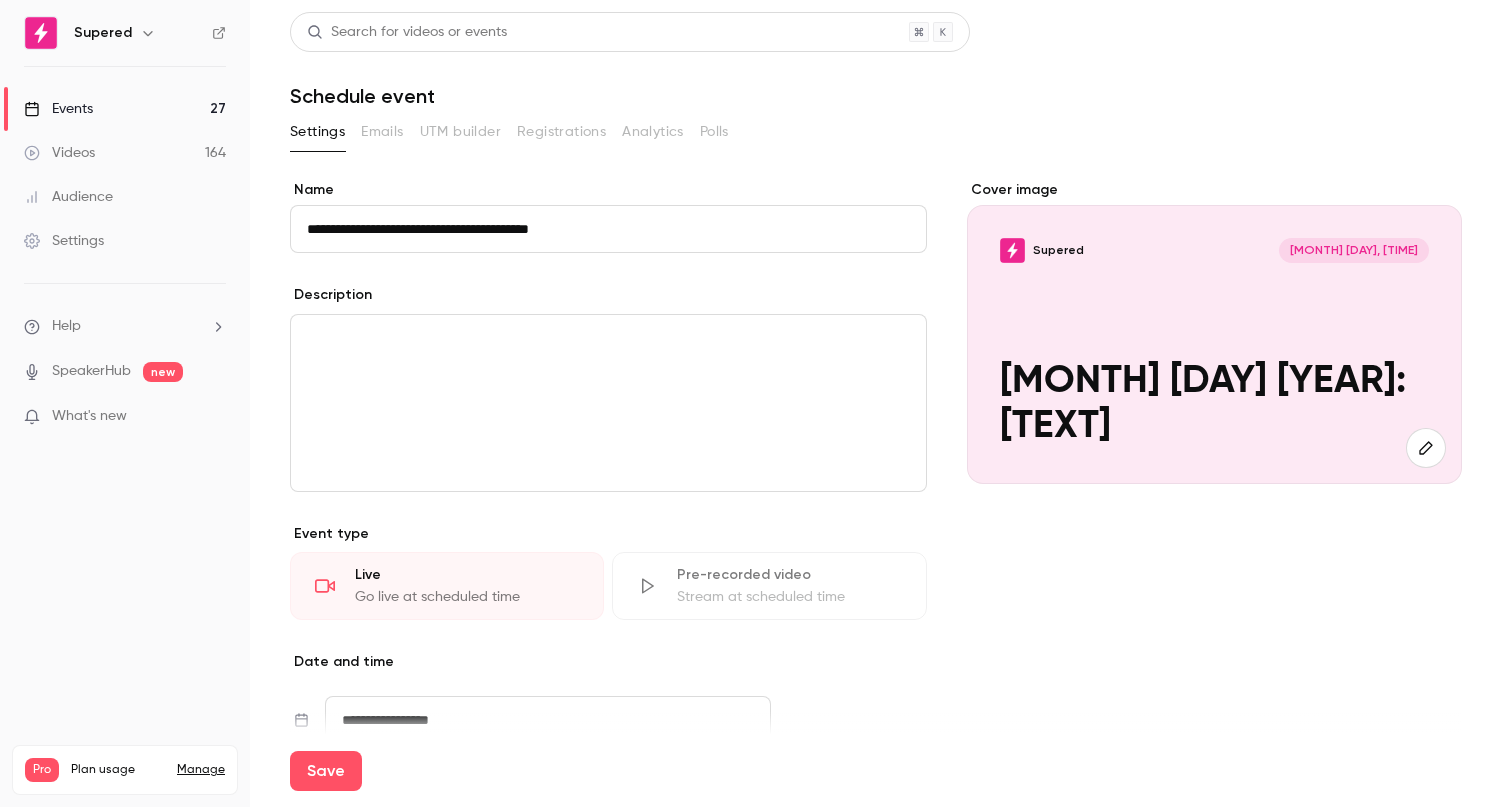 type on "**********" 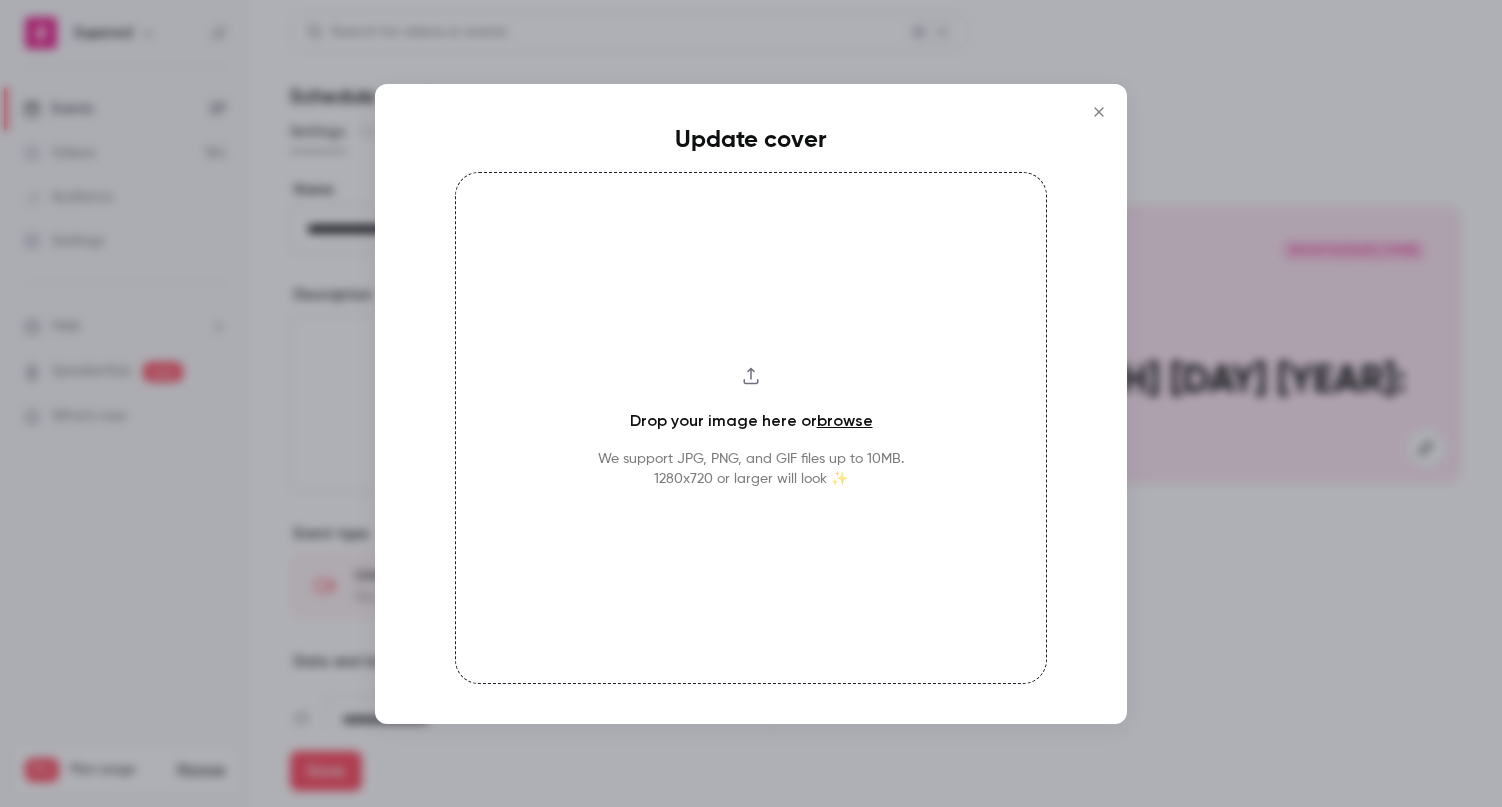 click on "browse" at bounding box center [845, 420] 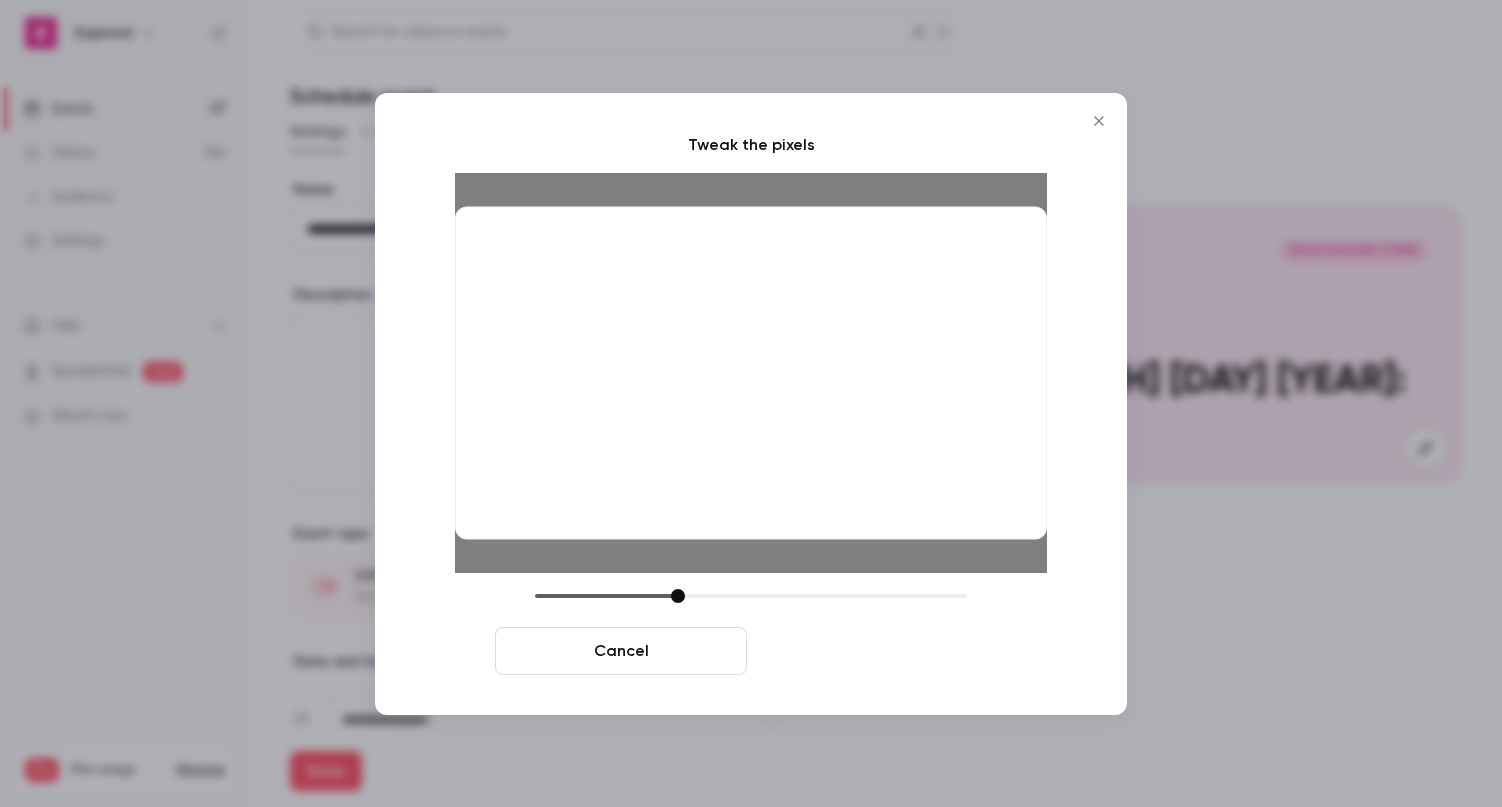 click on "Crop and save" at bounding box center [881, 651] 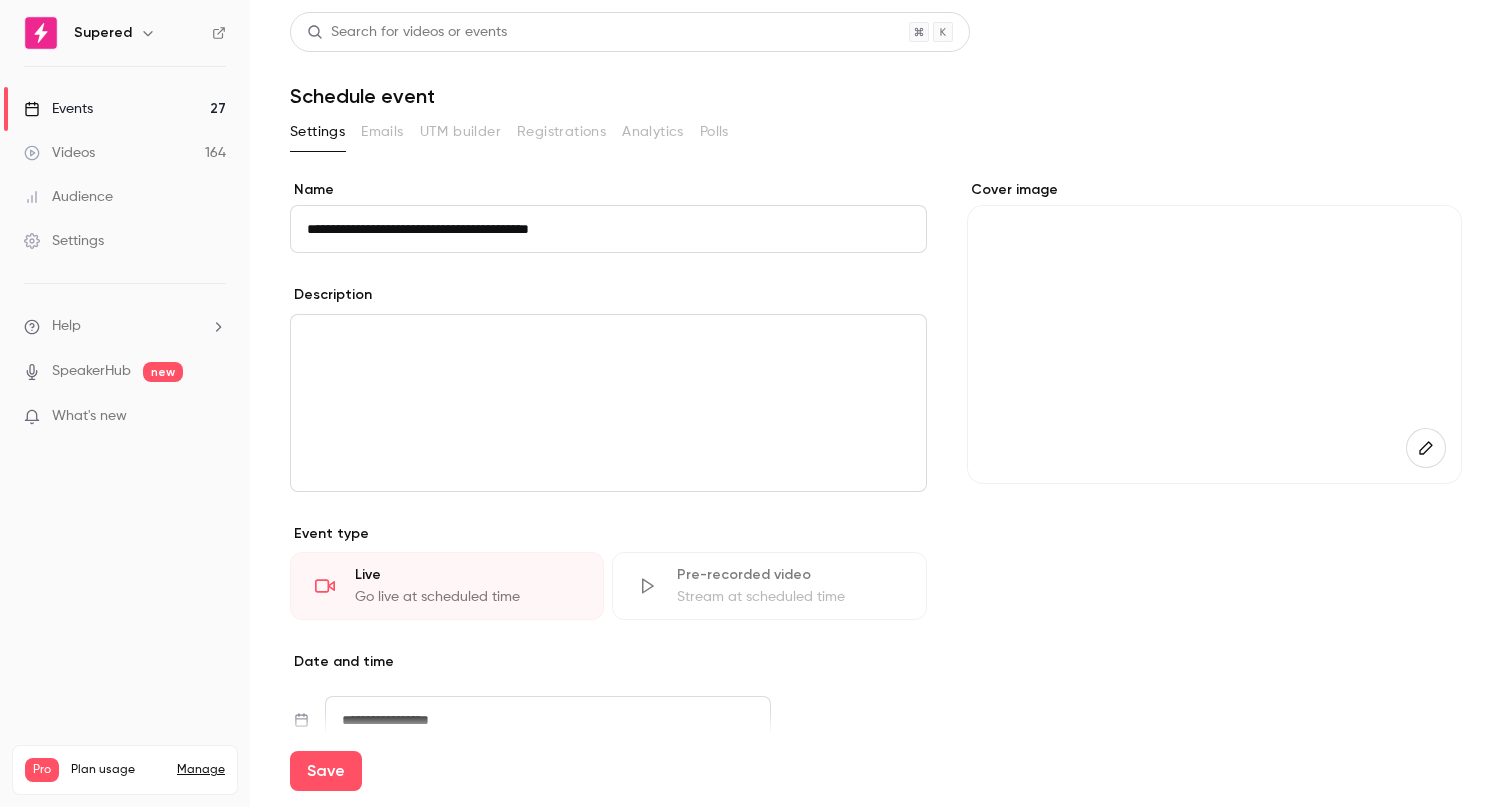 click at bounding box center [608, 403] 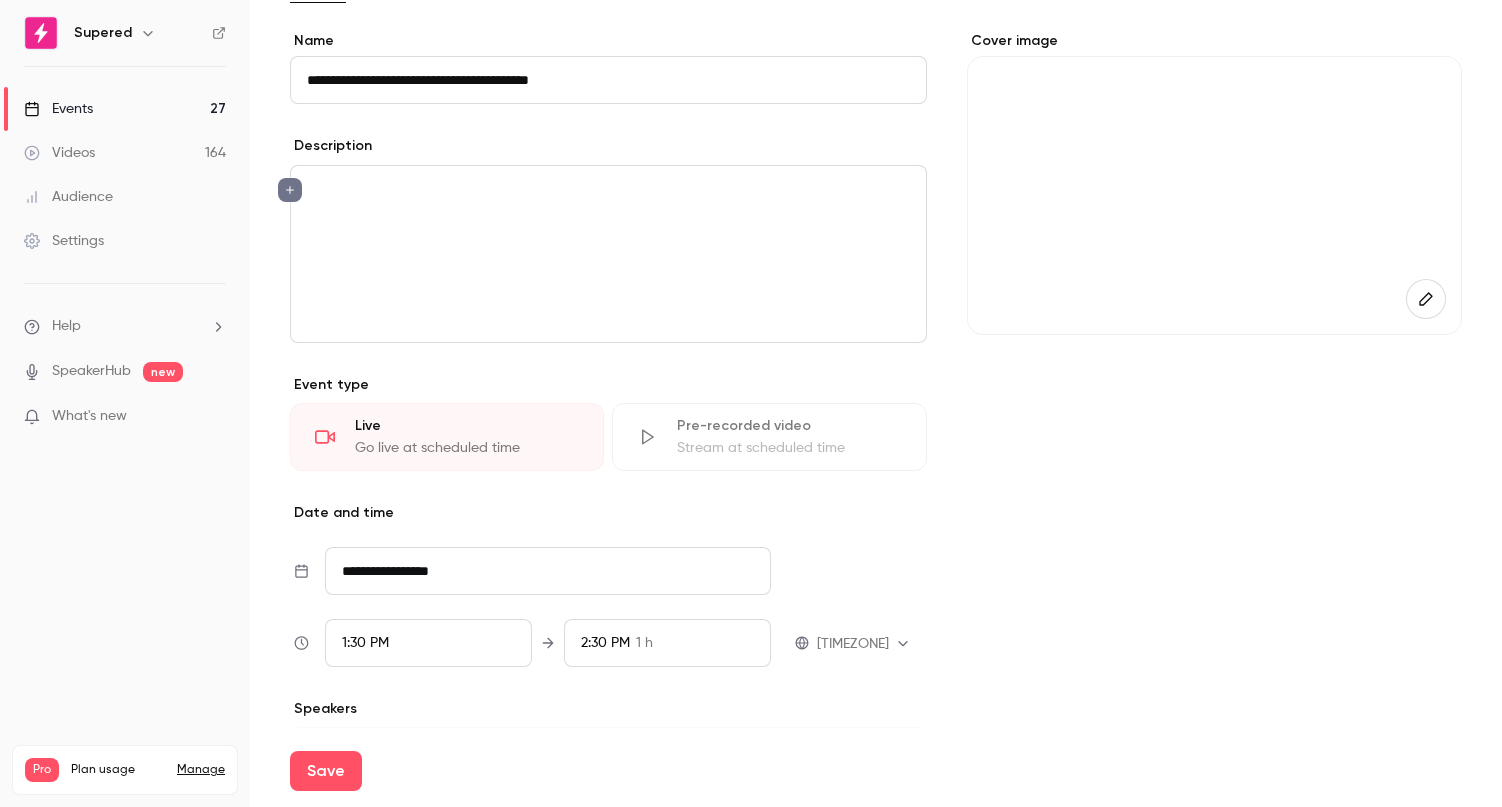 scroll, scrollTop: 311, scrollLeft: 0, axis: vertical 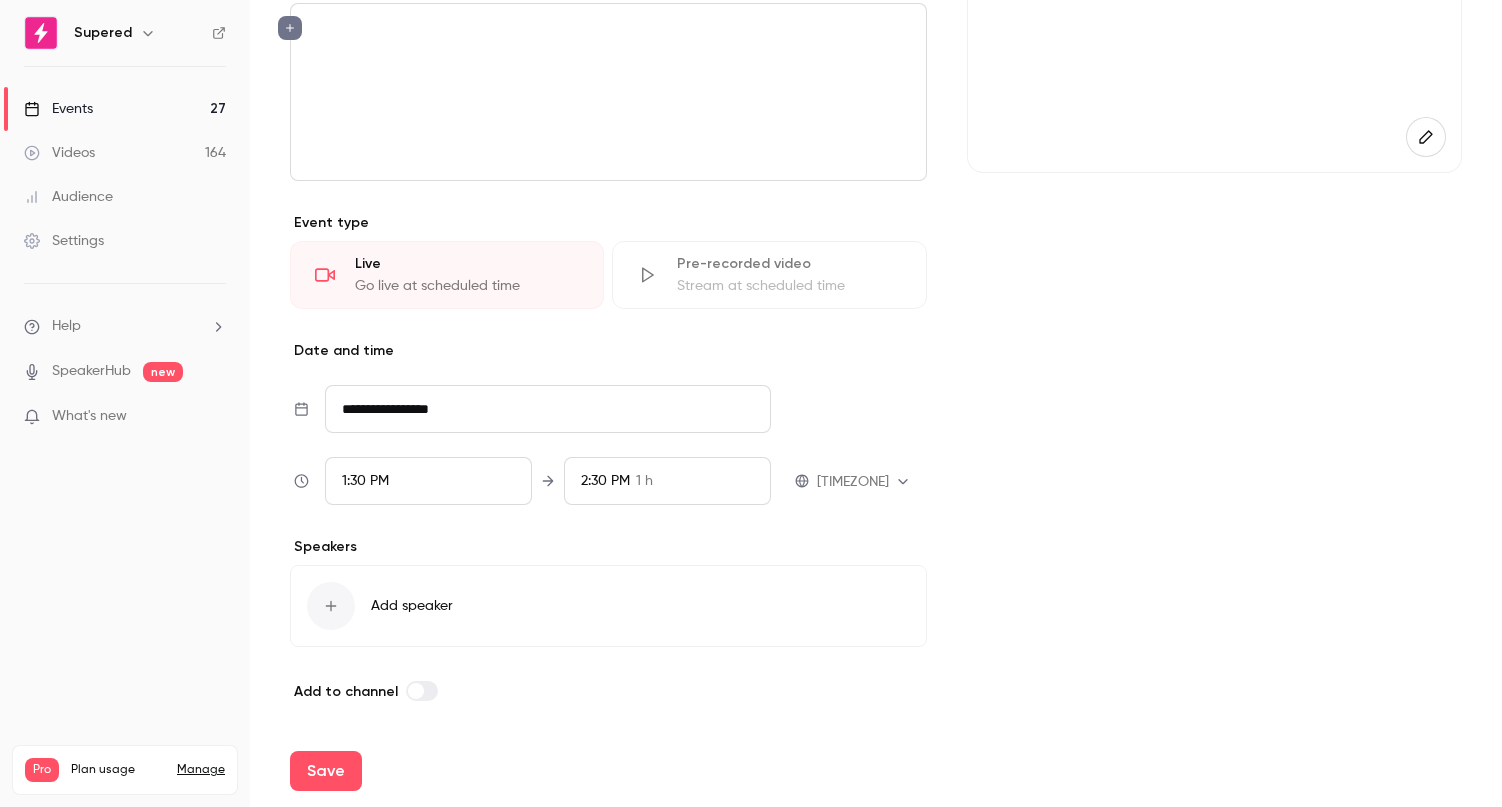 click on "1:30 PM" at bounding box center (428, 481) 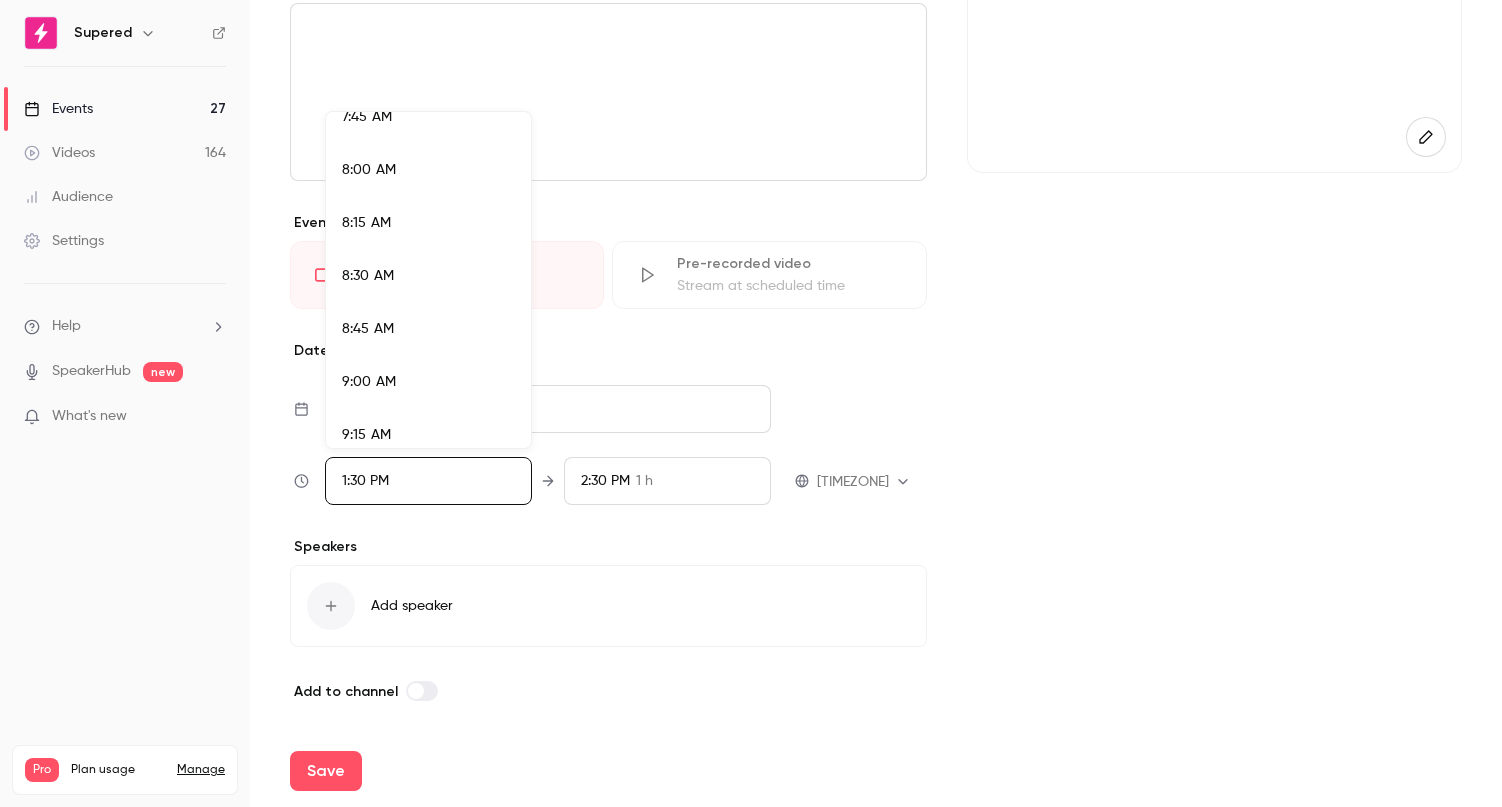 scroll, scrollTop: 1656, scrollLeft: 0, axis: vertical 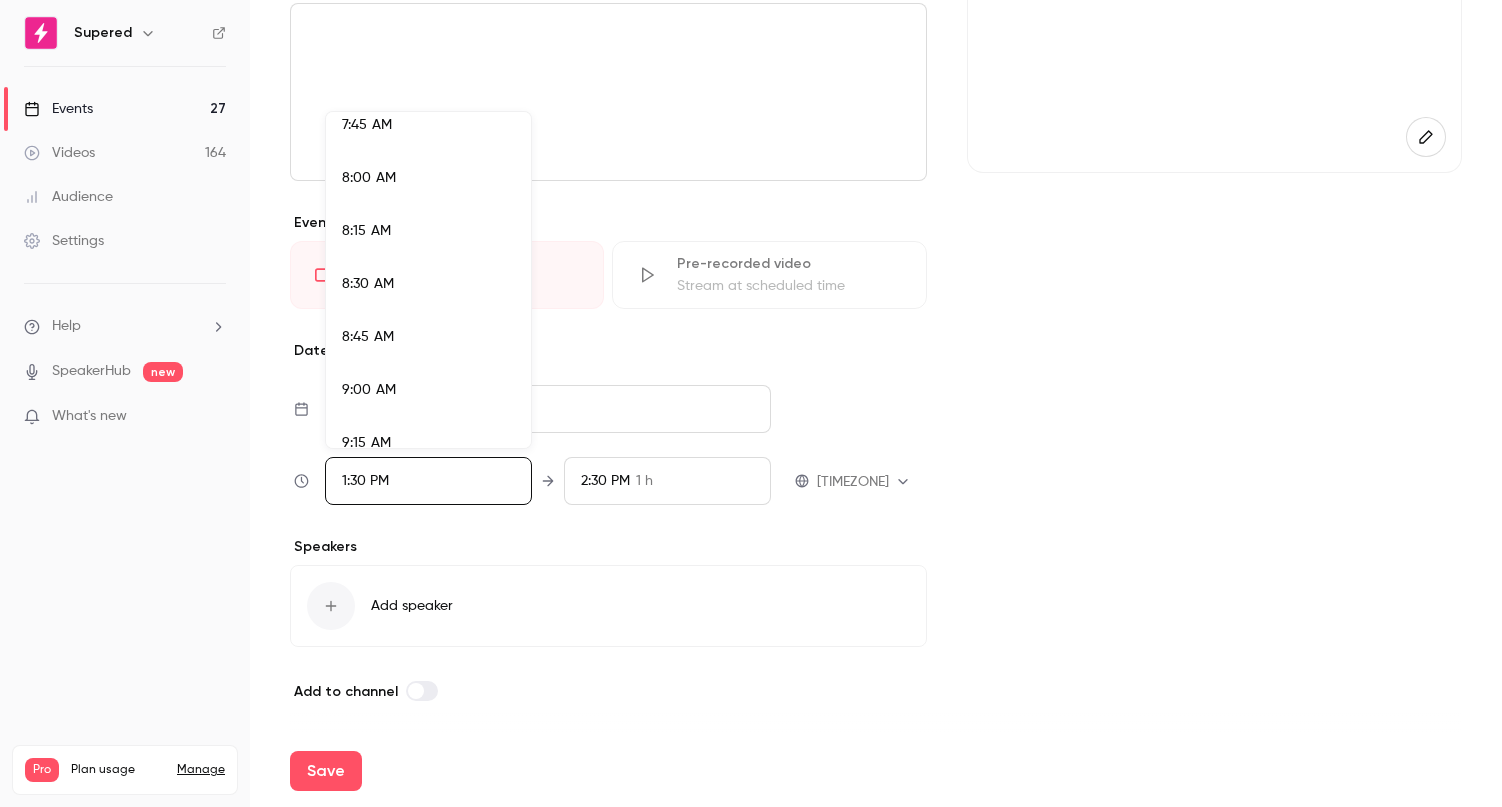 click on "8:00 AM" at bounding box center [369, 178] 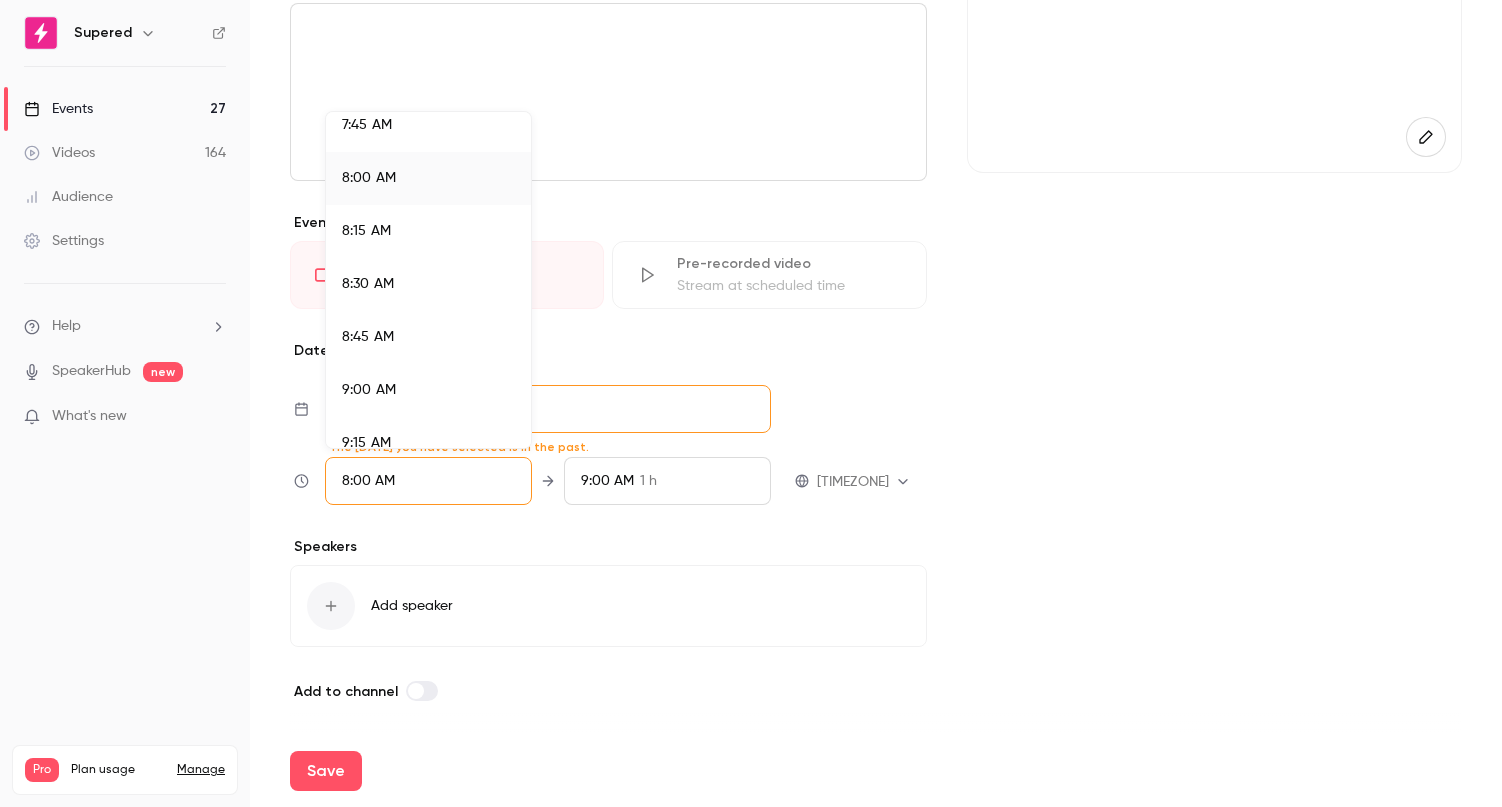 click at bounding box center (751, 403) 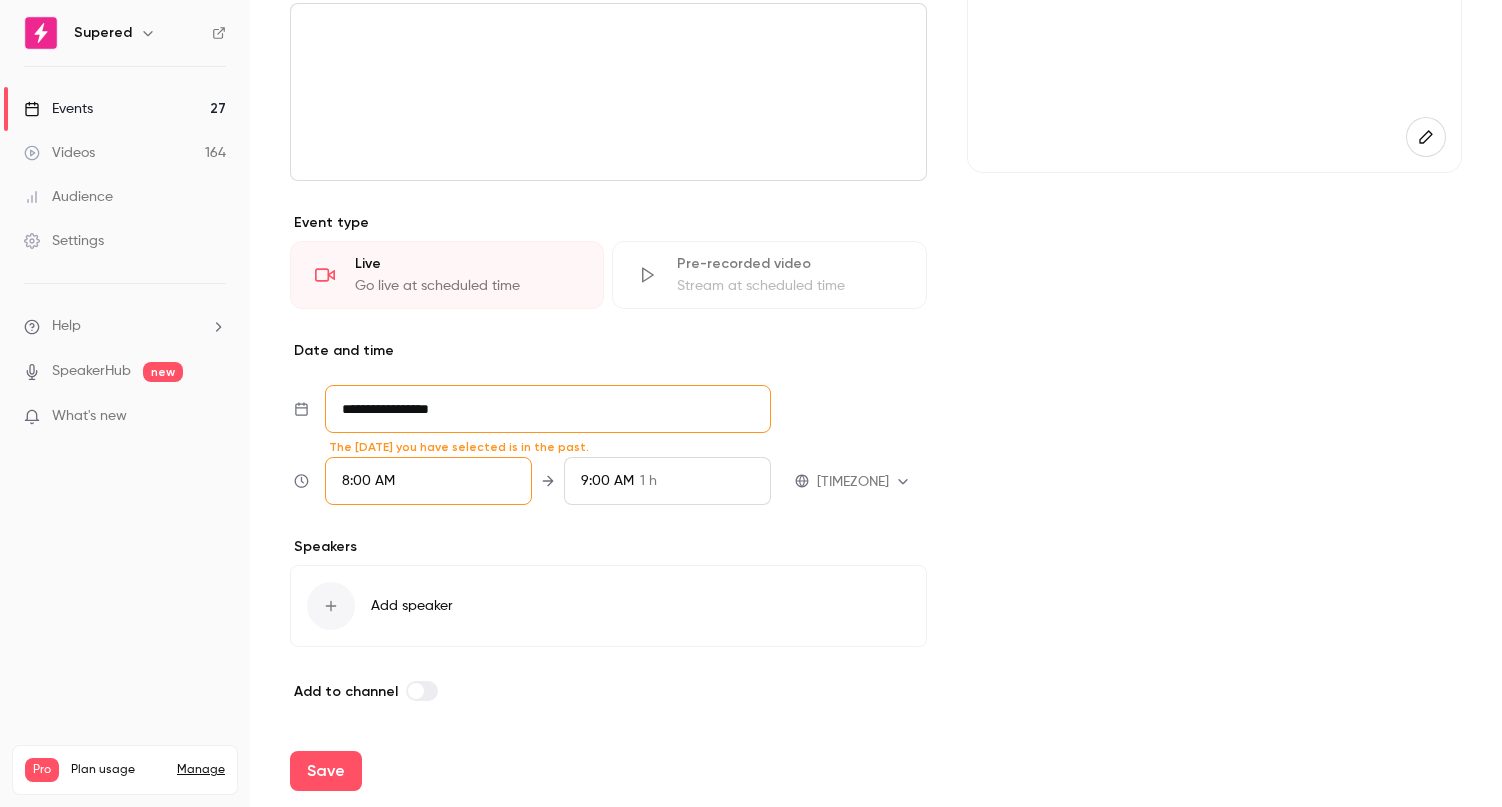 scroll, scrollTop: 2721, scrollLeft: 0, axis: vertical 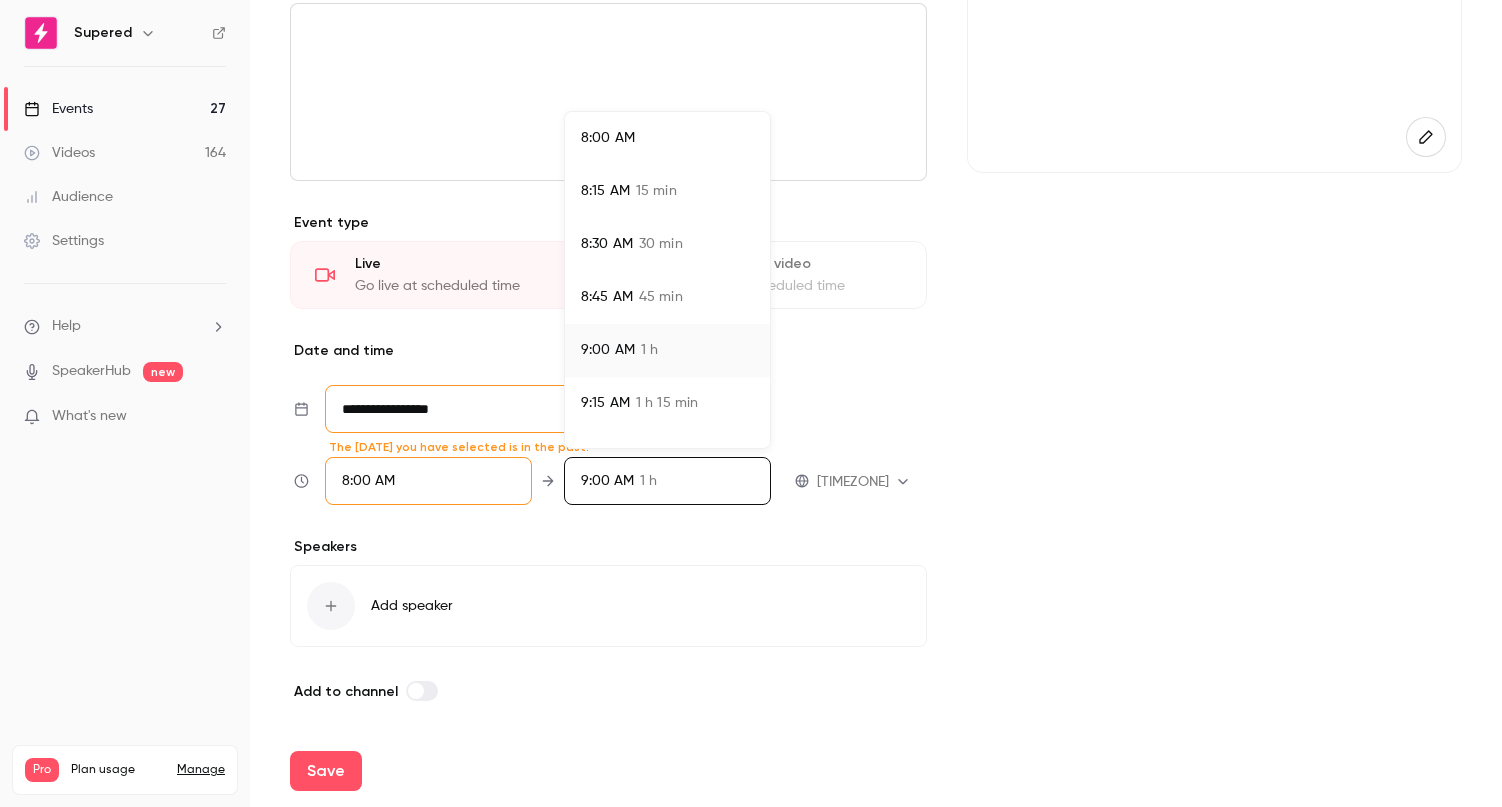 click at bounding box center (751, 403) 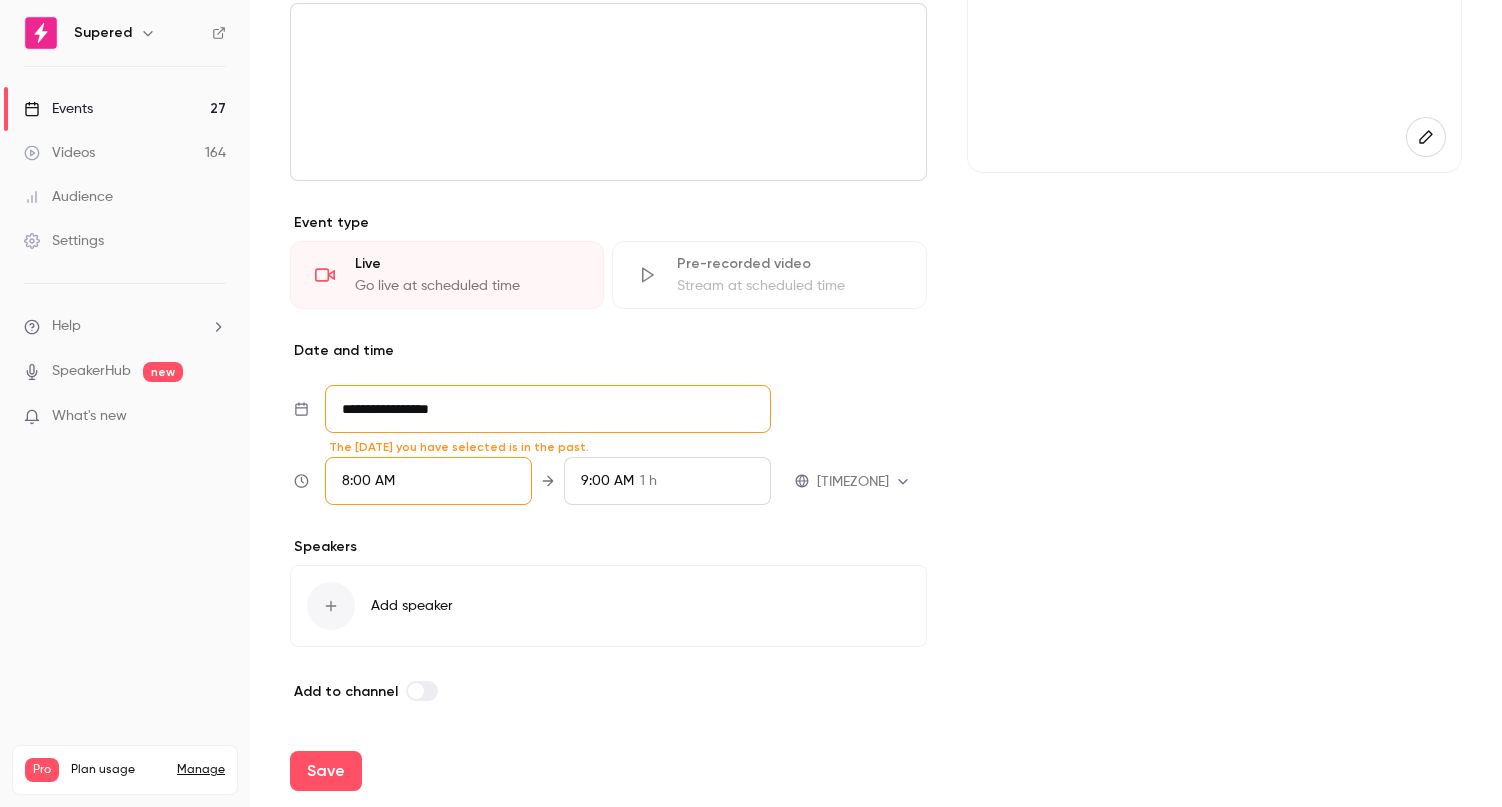click on "**********" at bounding box center (548, 409) 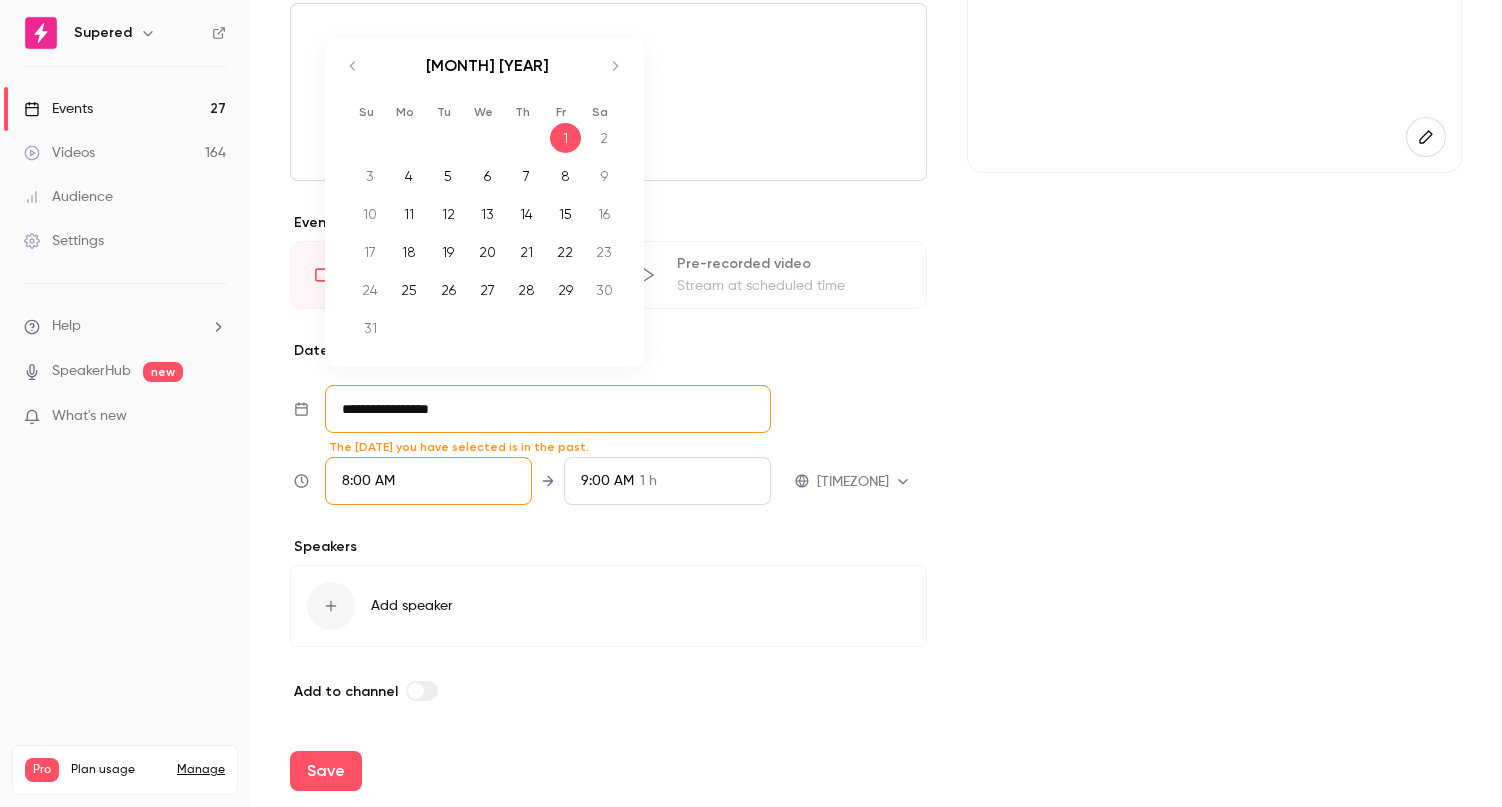 click on "26" at bounding box center [448, 290] 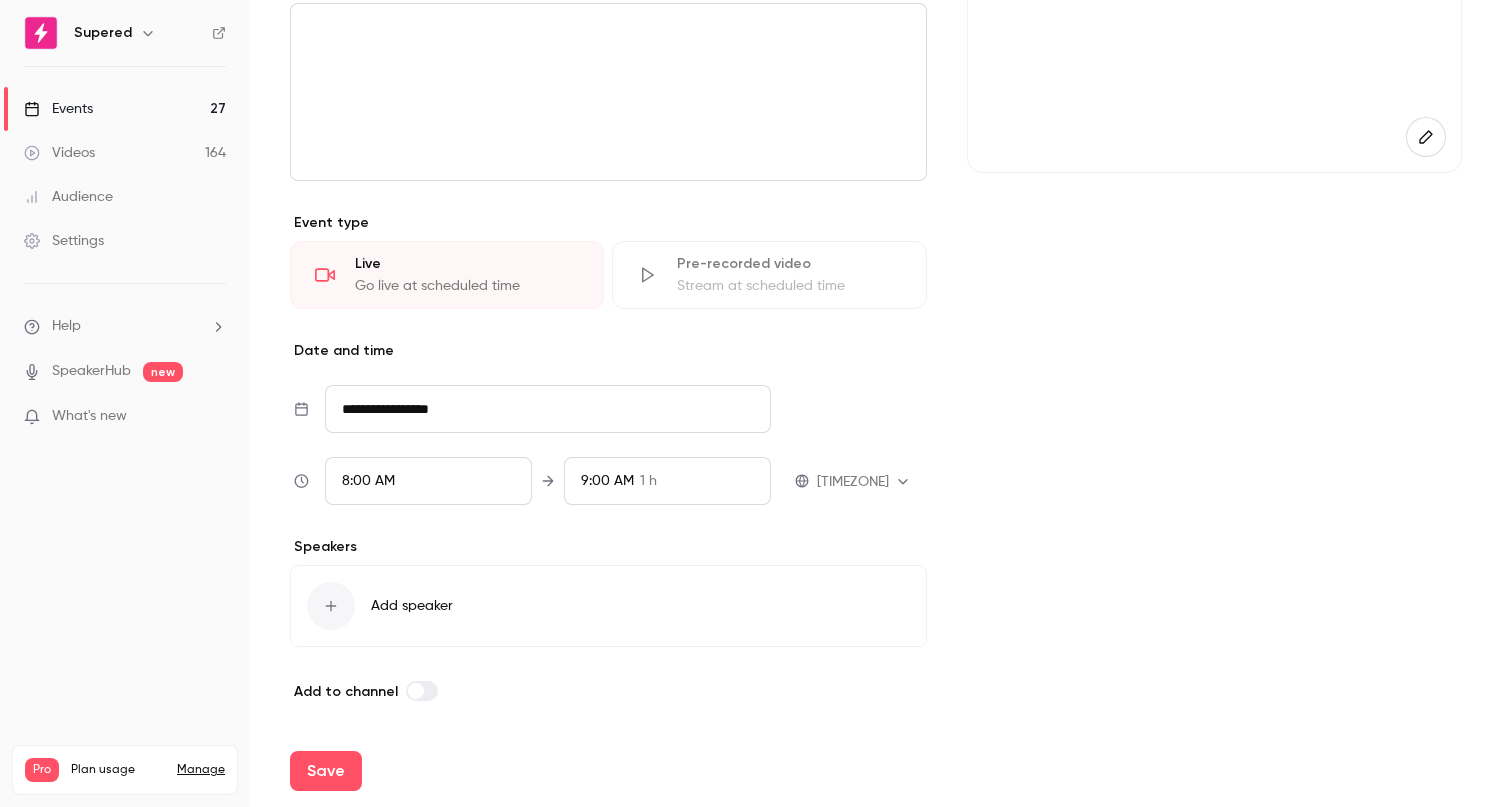 click 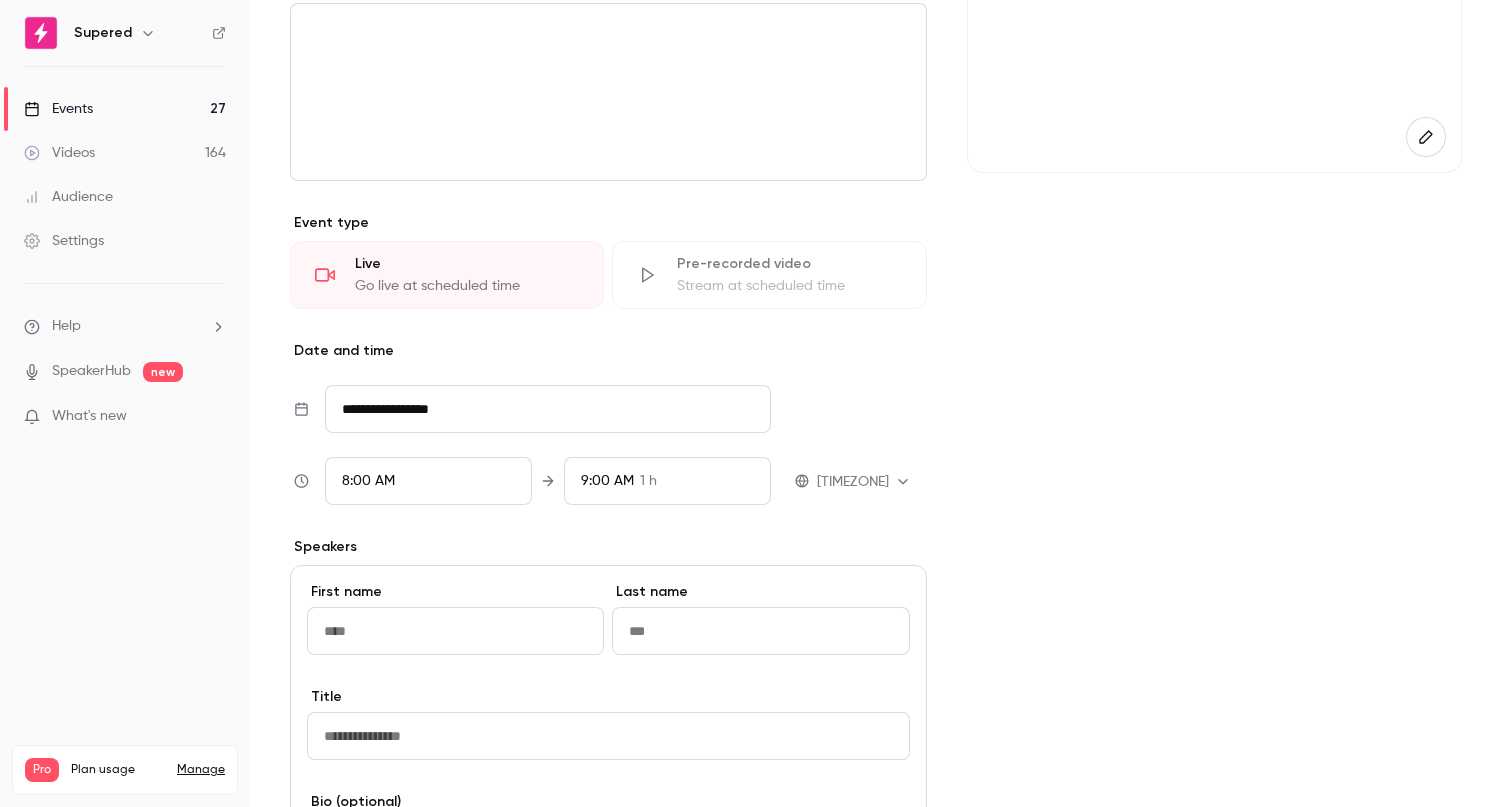 click at bounding box center [455, 631] 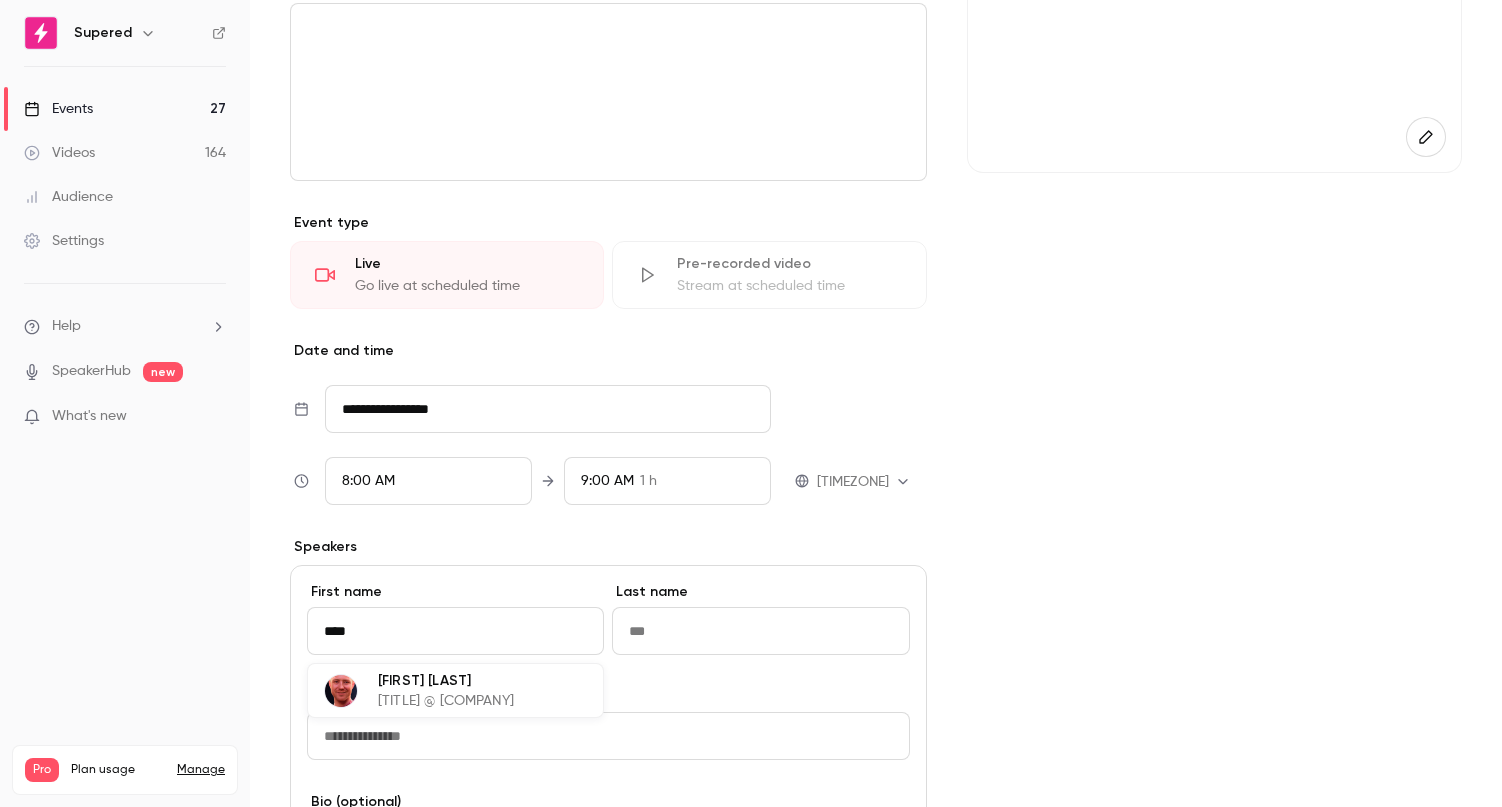 click on "[FIRST] [LAST]" at bounding box center (446, 680) 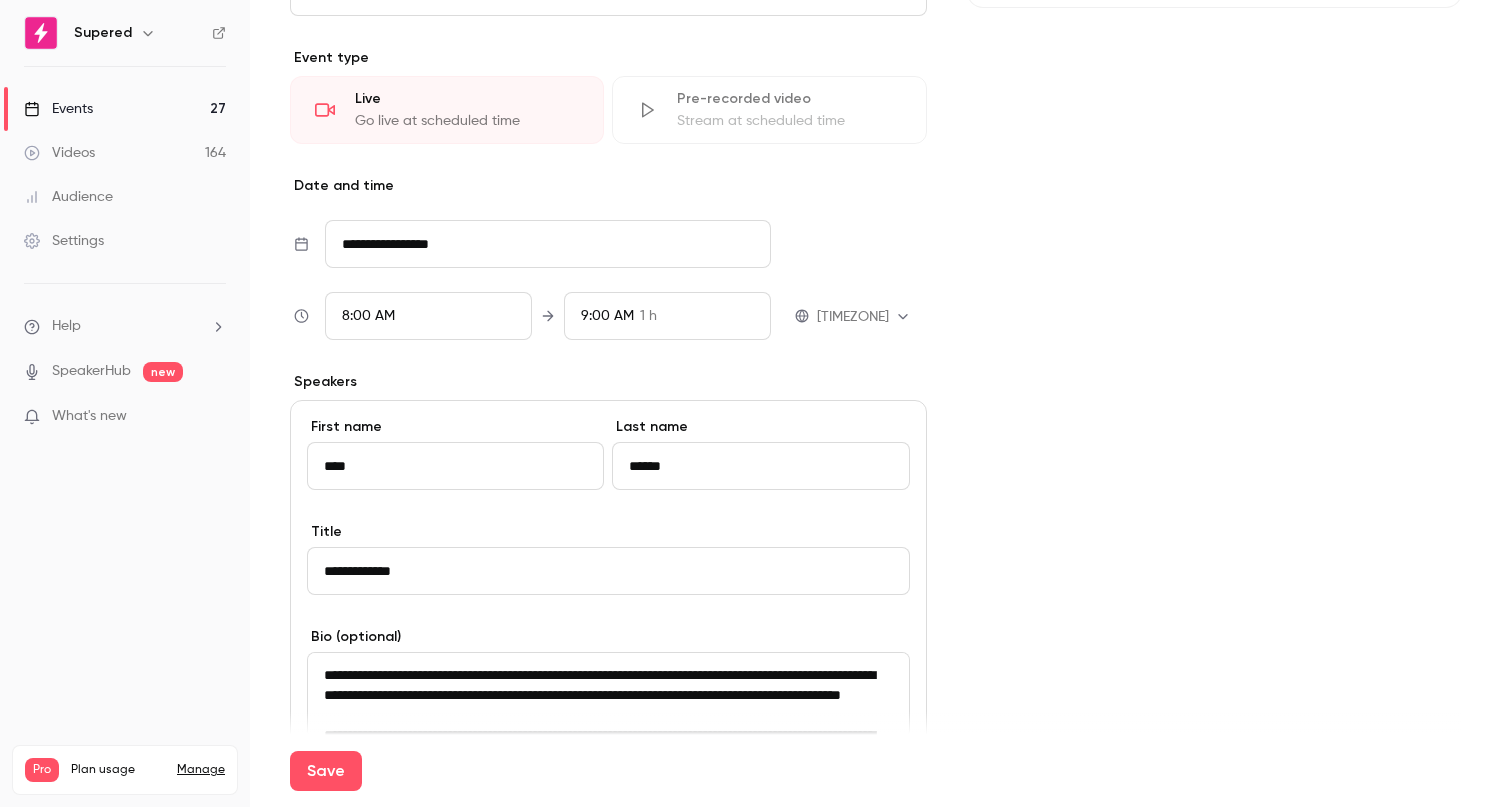 scroll, scrollTop: 483, scrollLeft: 0, axis: vertical 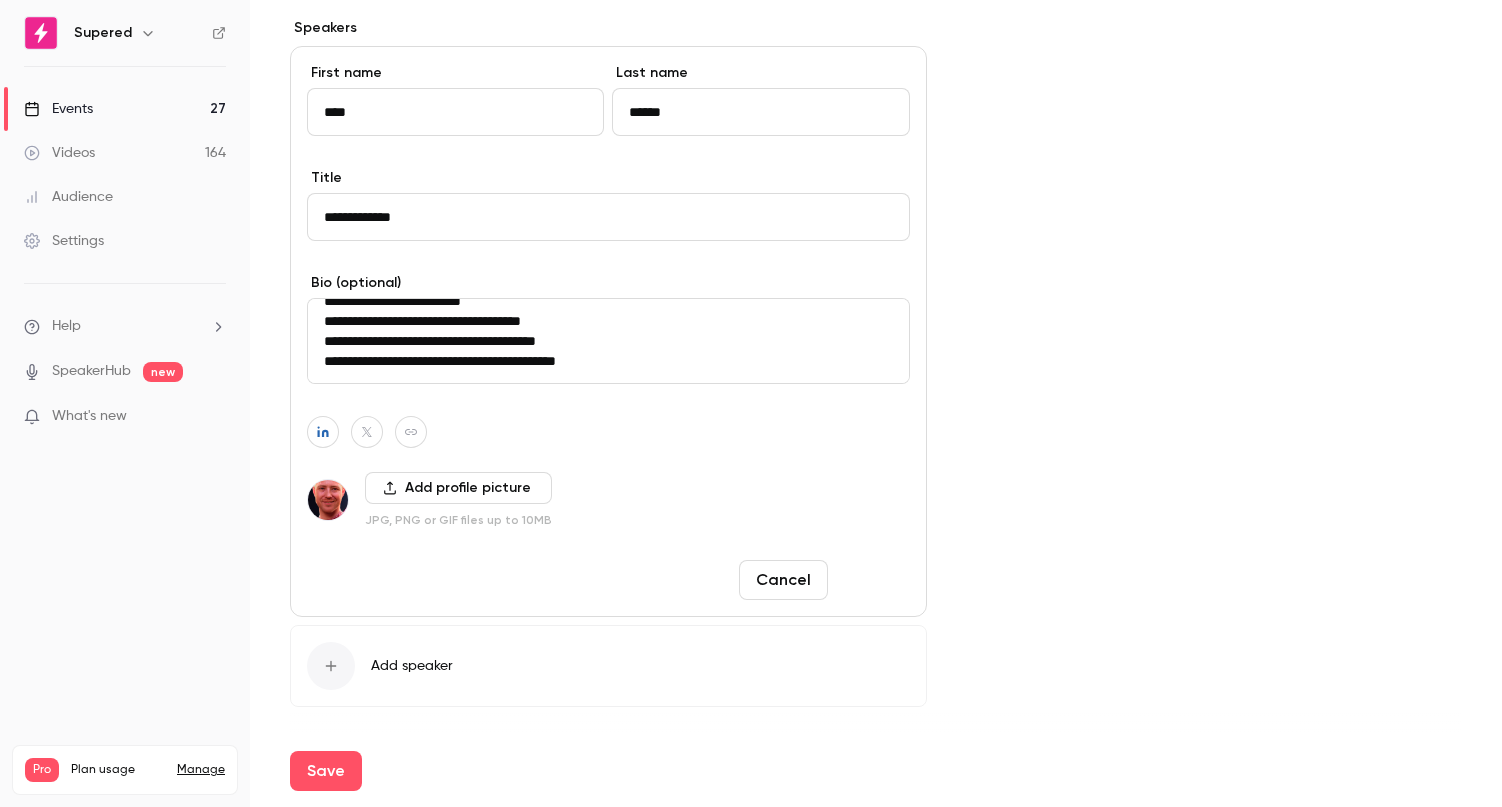 type on "****" 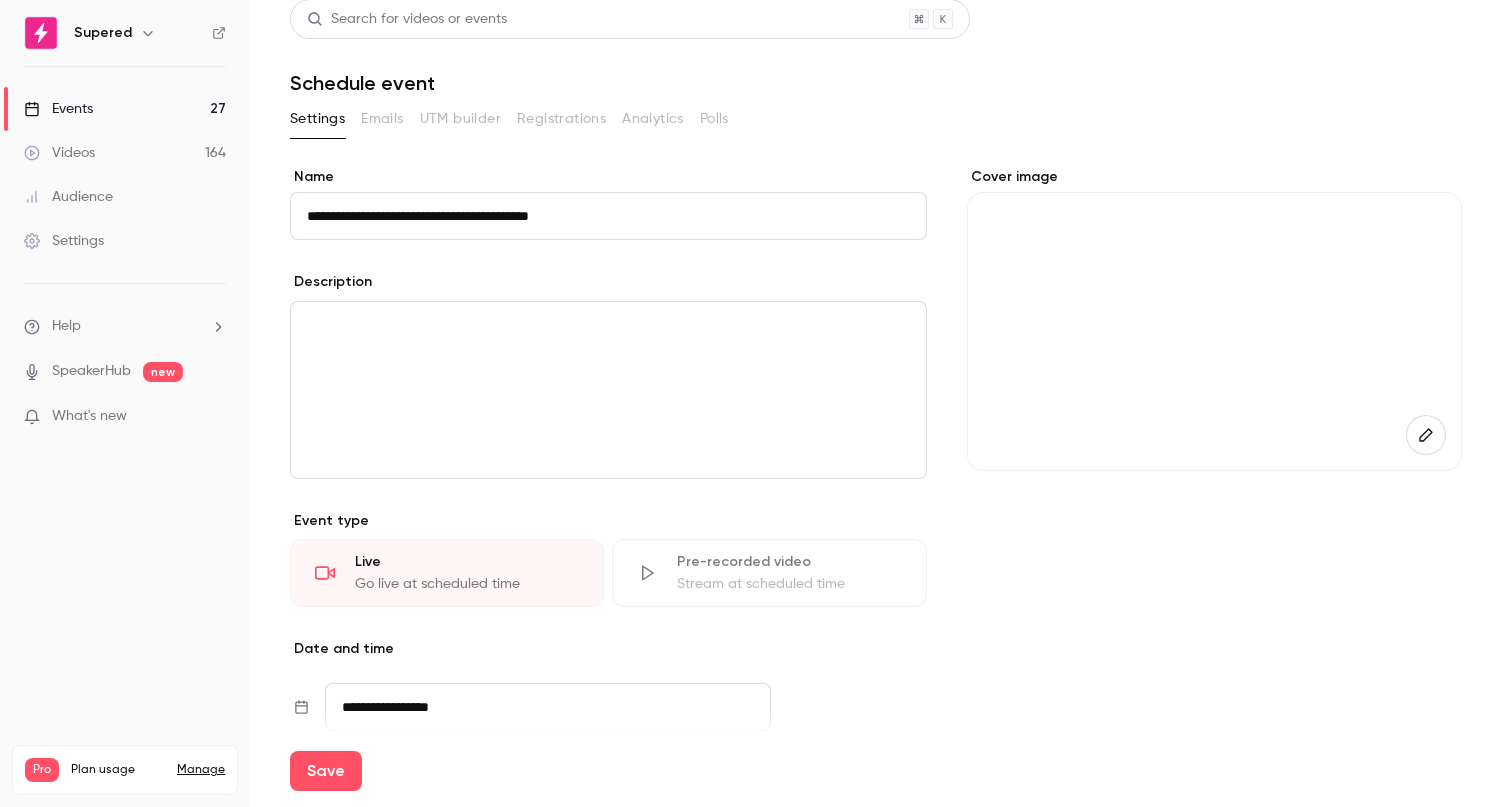 scroll, scrollTop: 0, scrollLeft: 0, axis: both 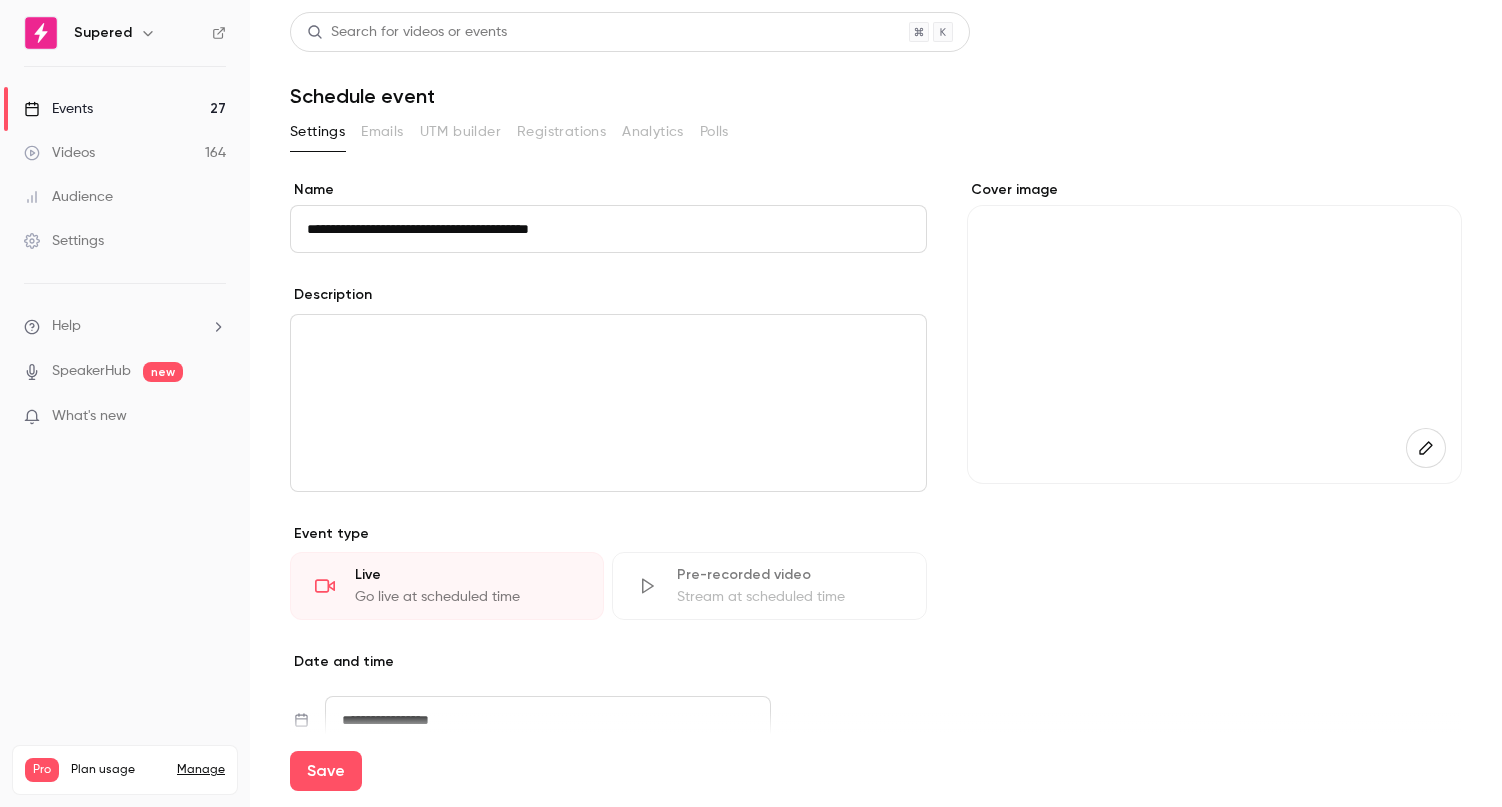 click at bounding box center [608, 403] 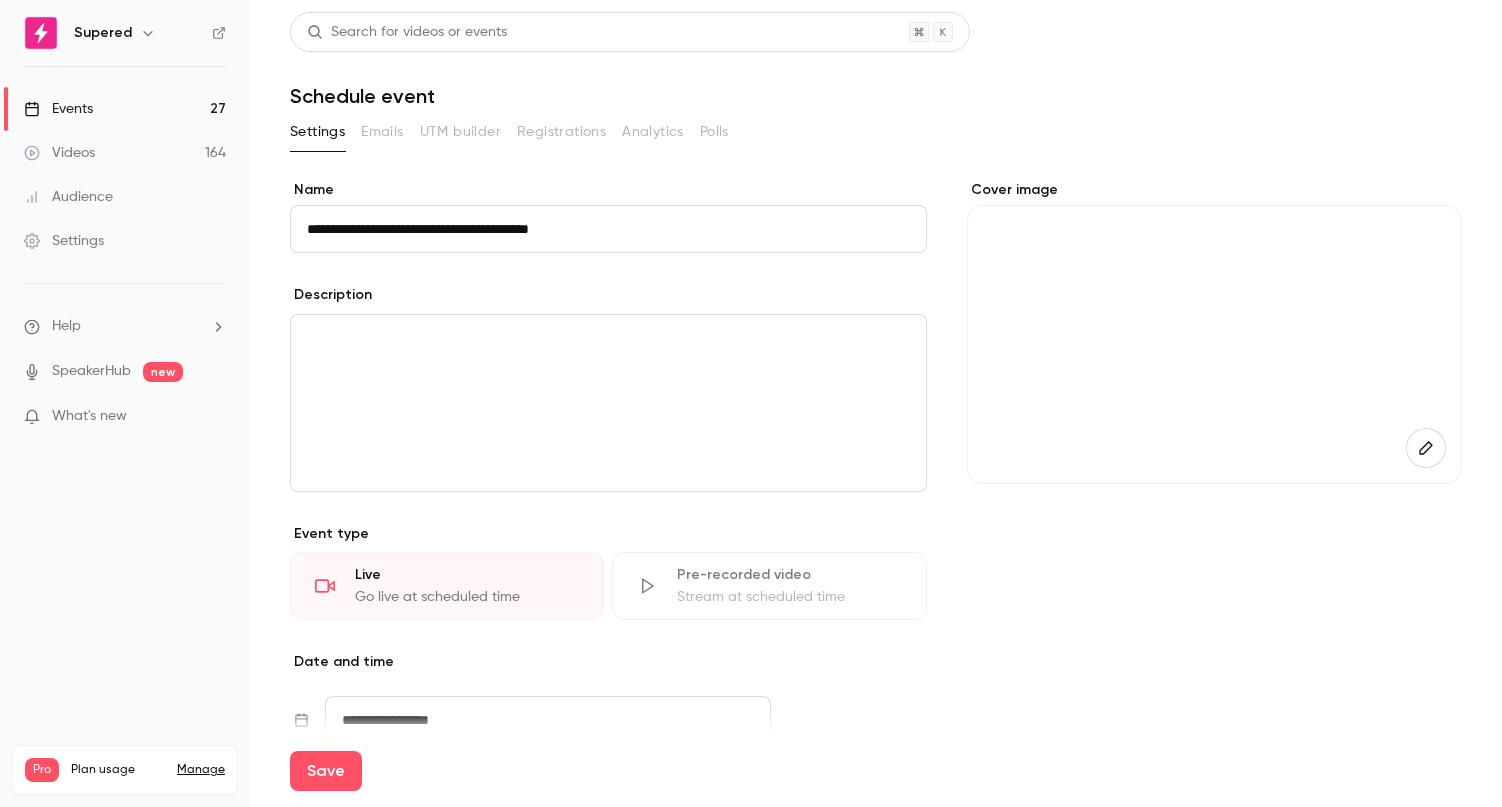 click at bounding box center (608, 403) 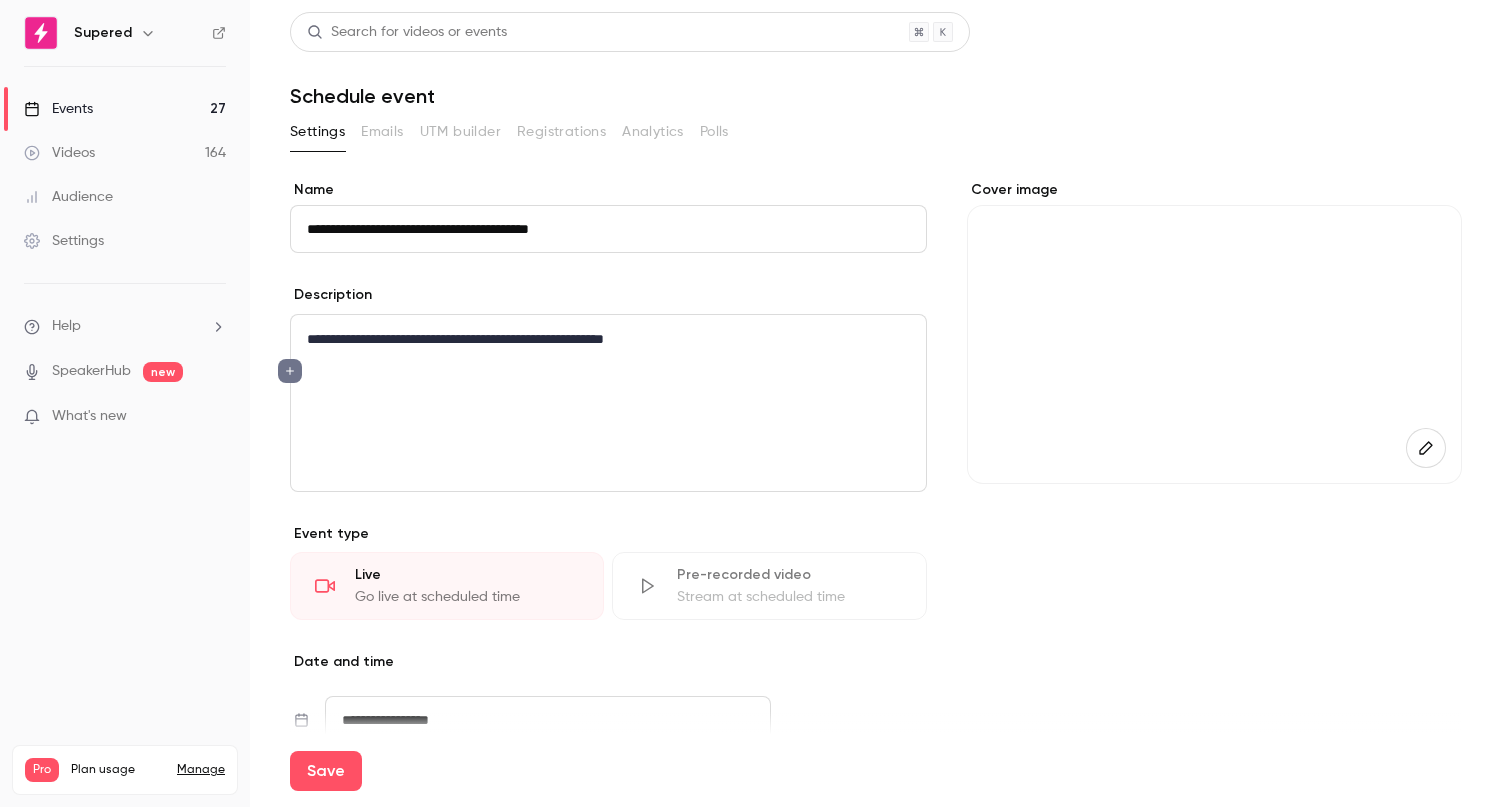 click 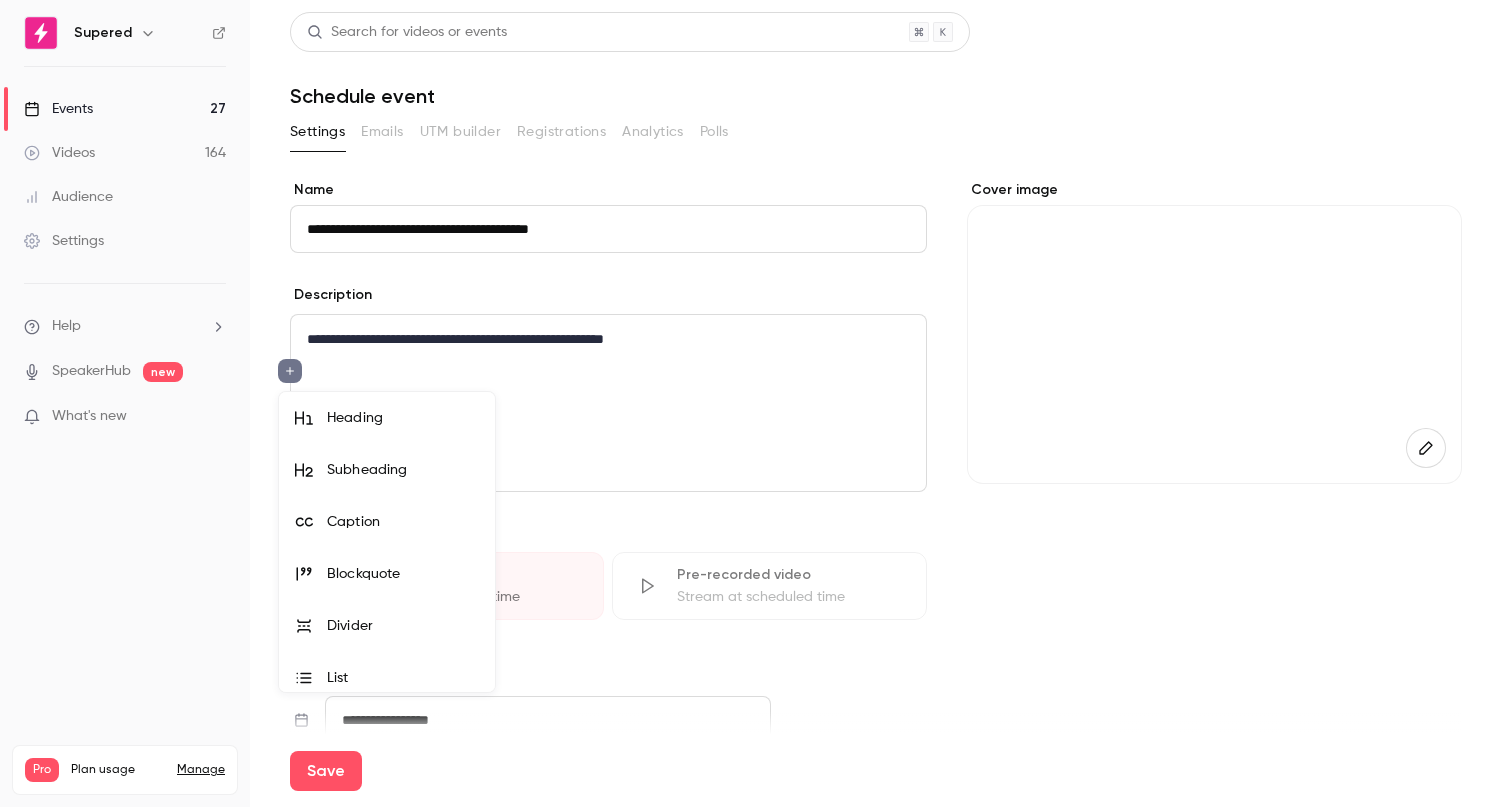 click at bounding box center (751, 403) 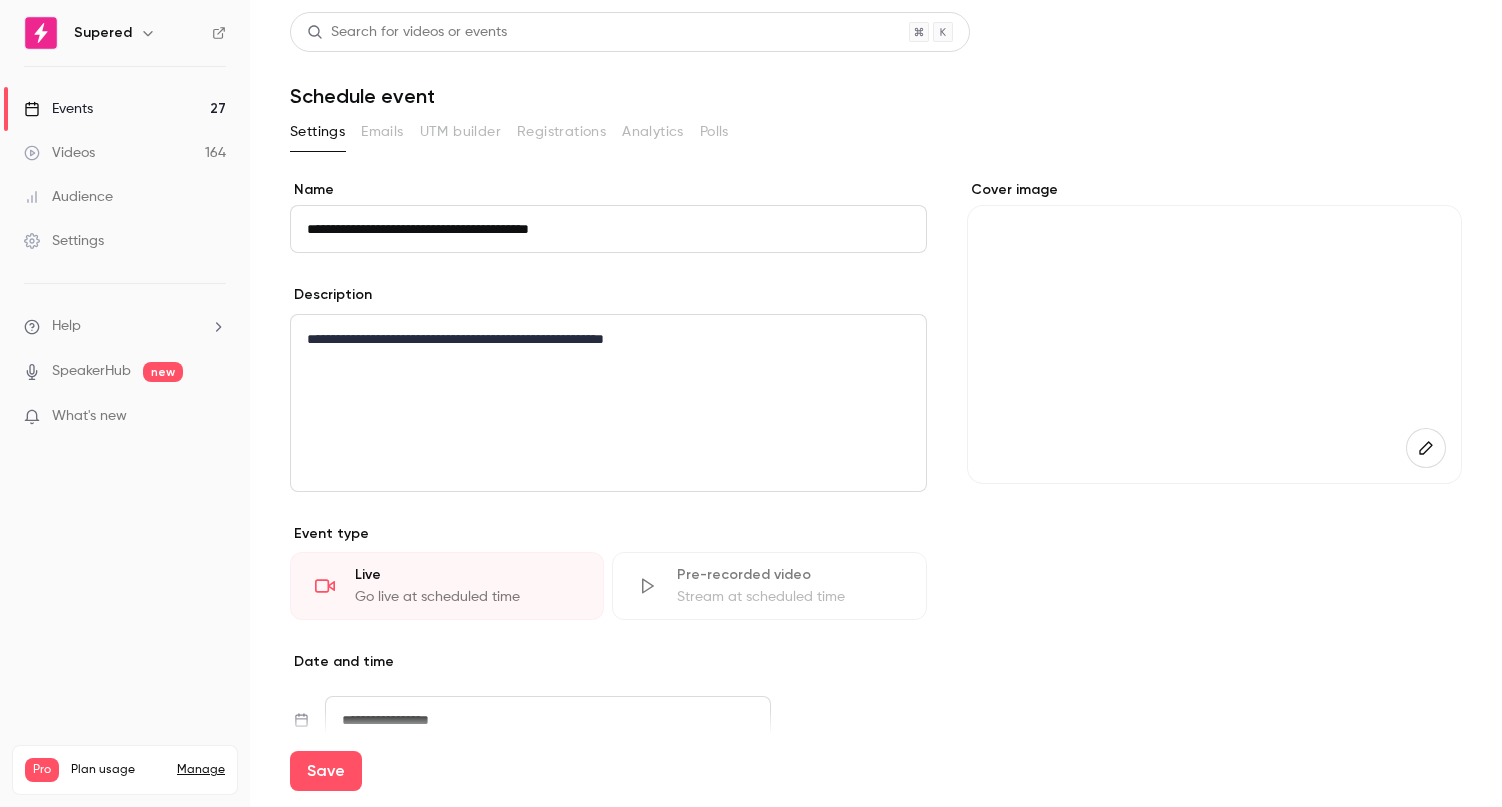 drag, startPoint x: 612, startPoint y: 338, endPoint x: 618, endPoint y: 363, distance: 25.70992 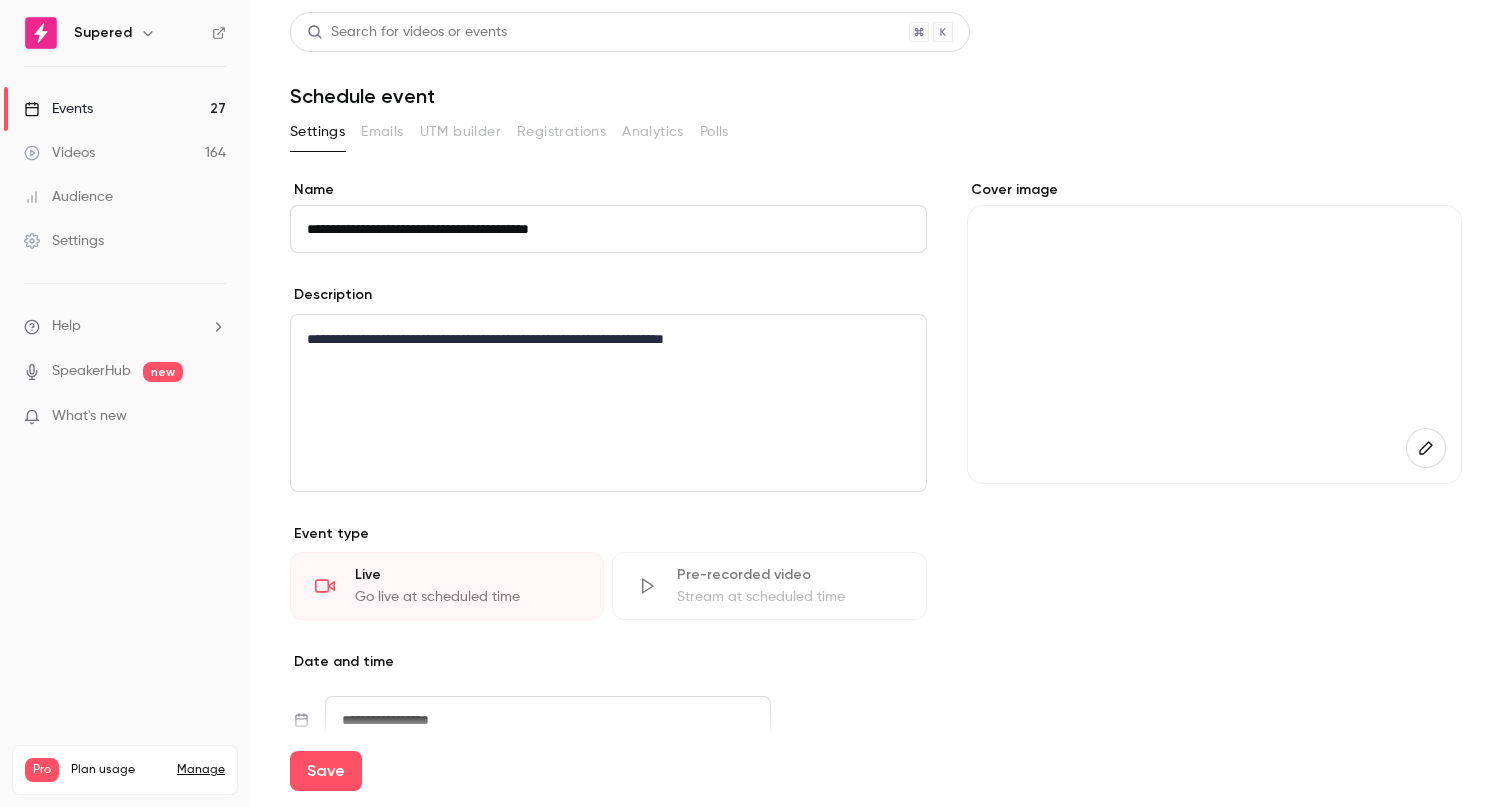 click on "**********" at bounding box center (608, 339) 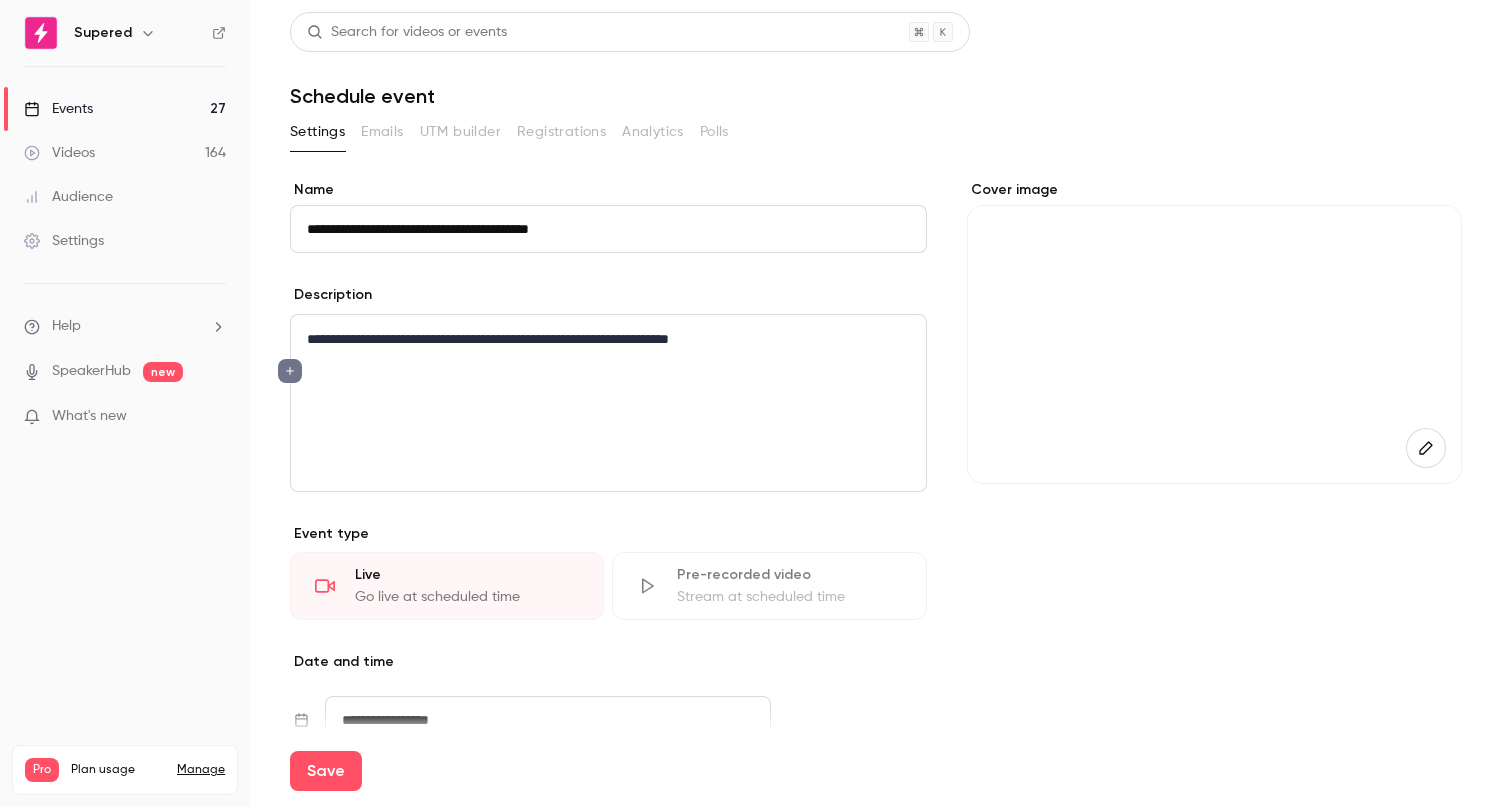 click 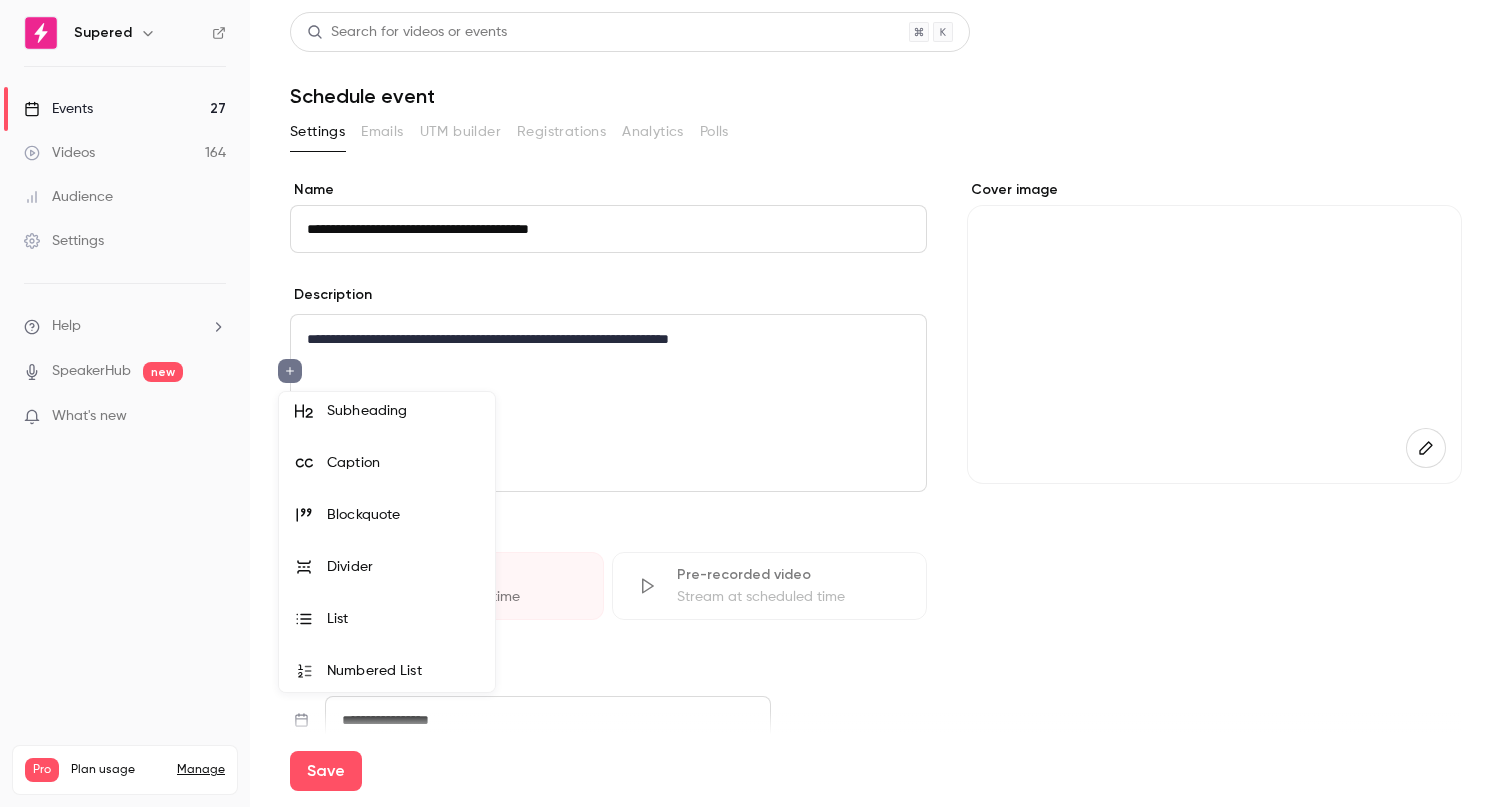 scroll, scrollTop: 64, scrollLeft: 0, axis: vertical 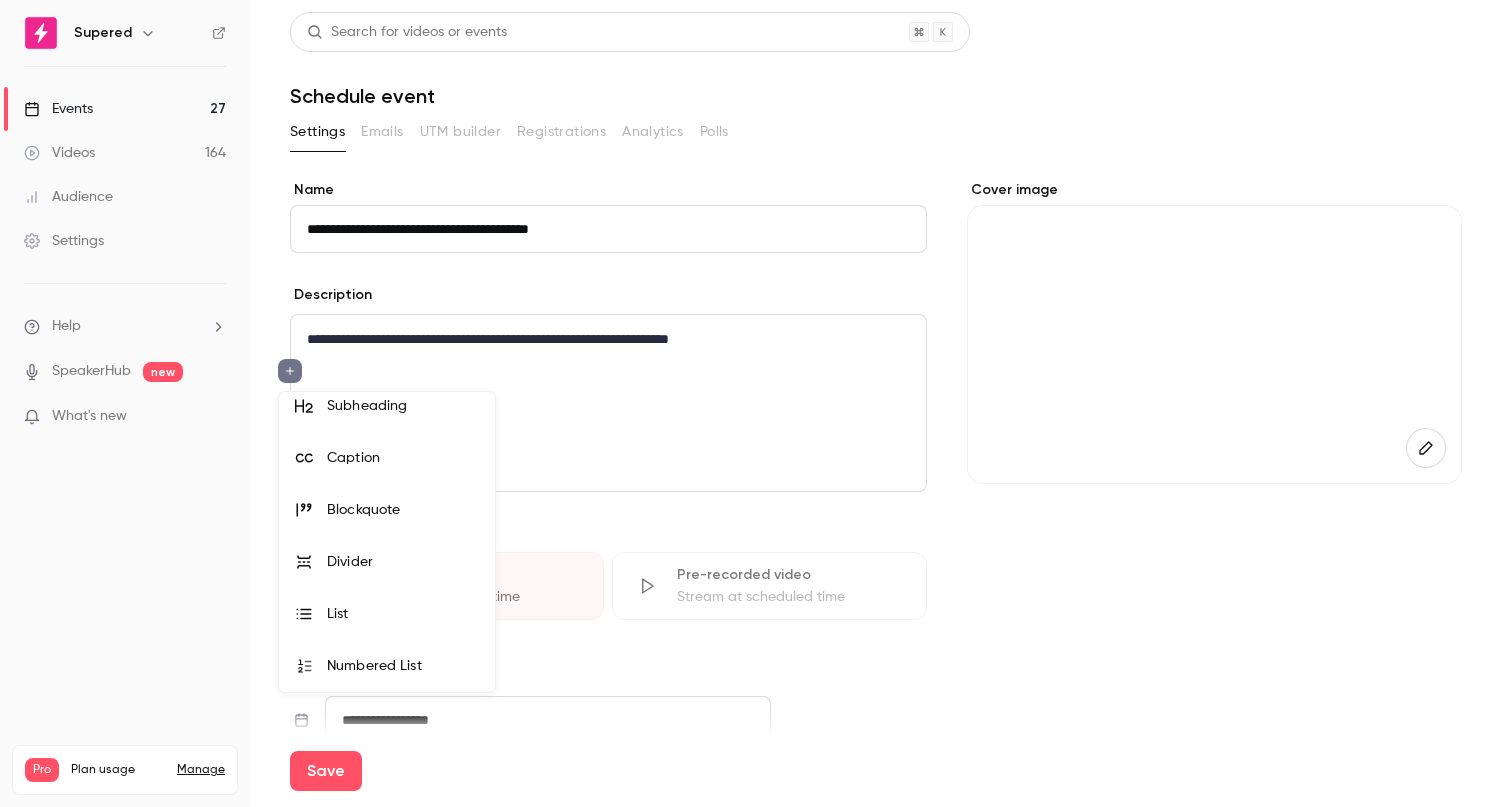 click on "List" at bounding box center (387, 614) 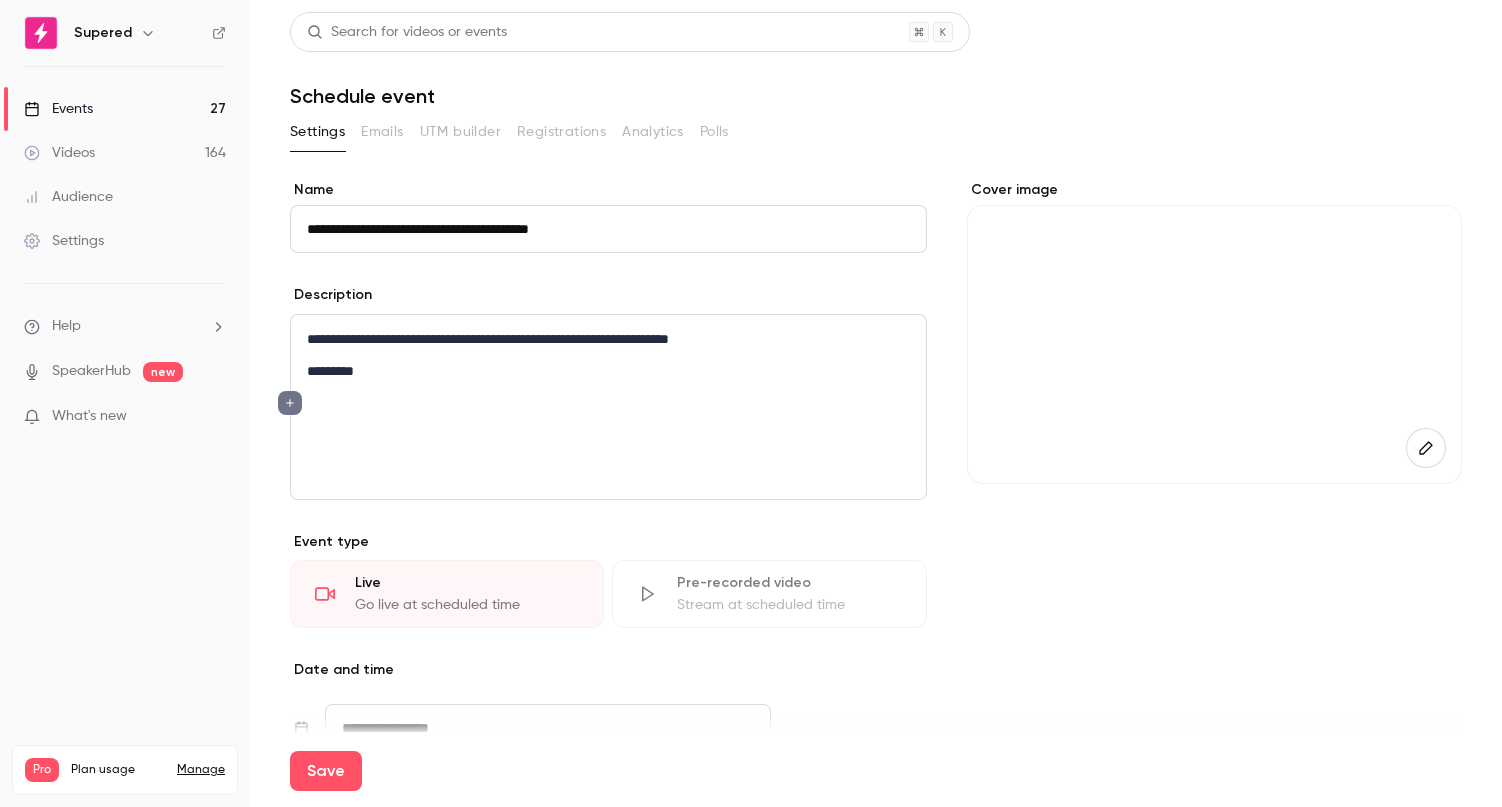 click 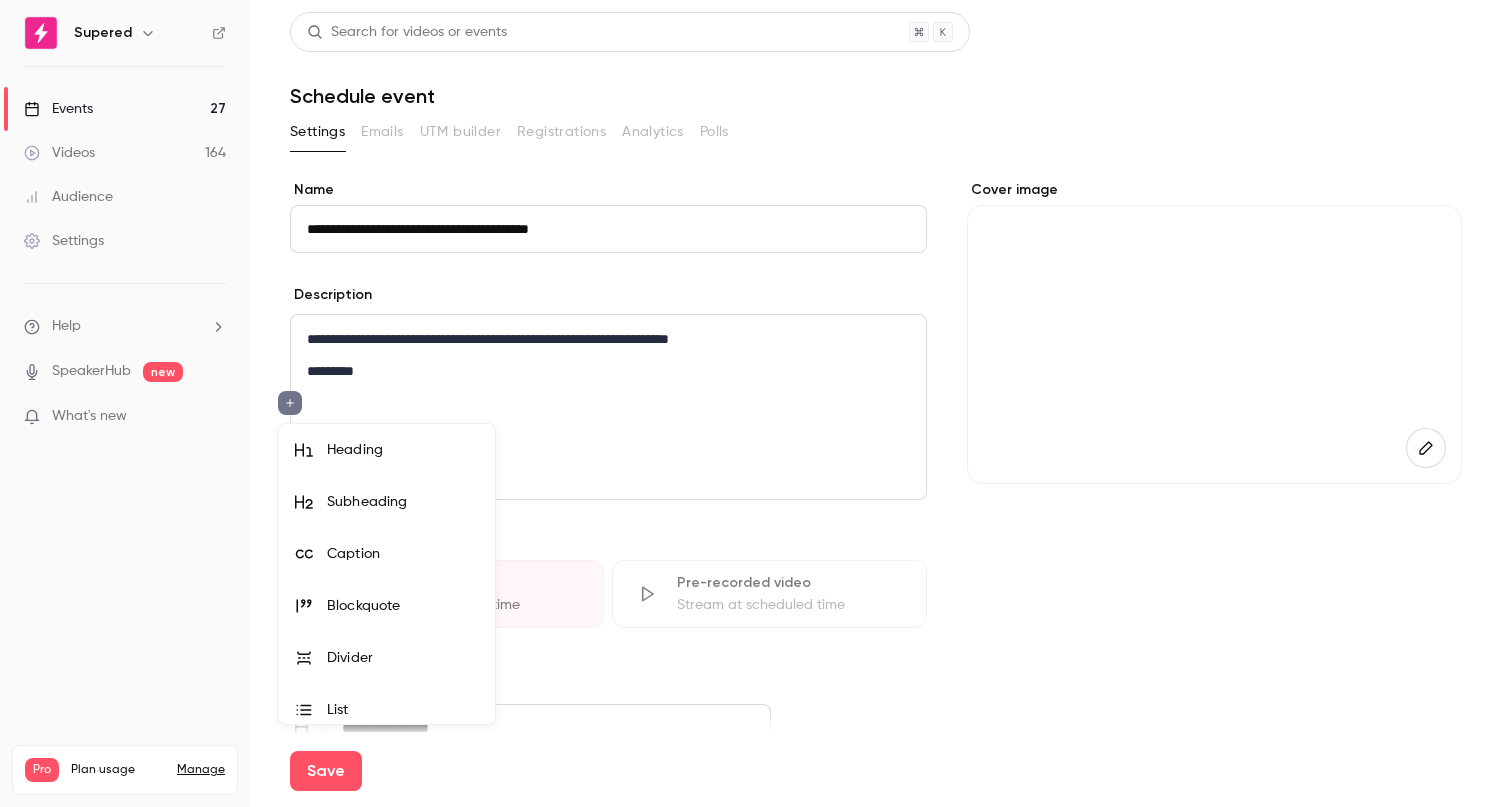 scroll, scrollTop: 64, scrollLeft: 0, axis: vertical 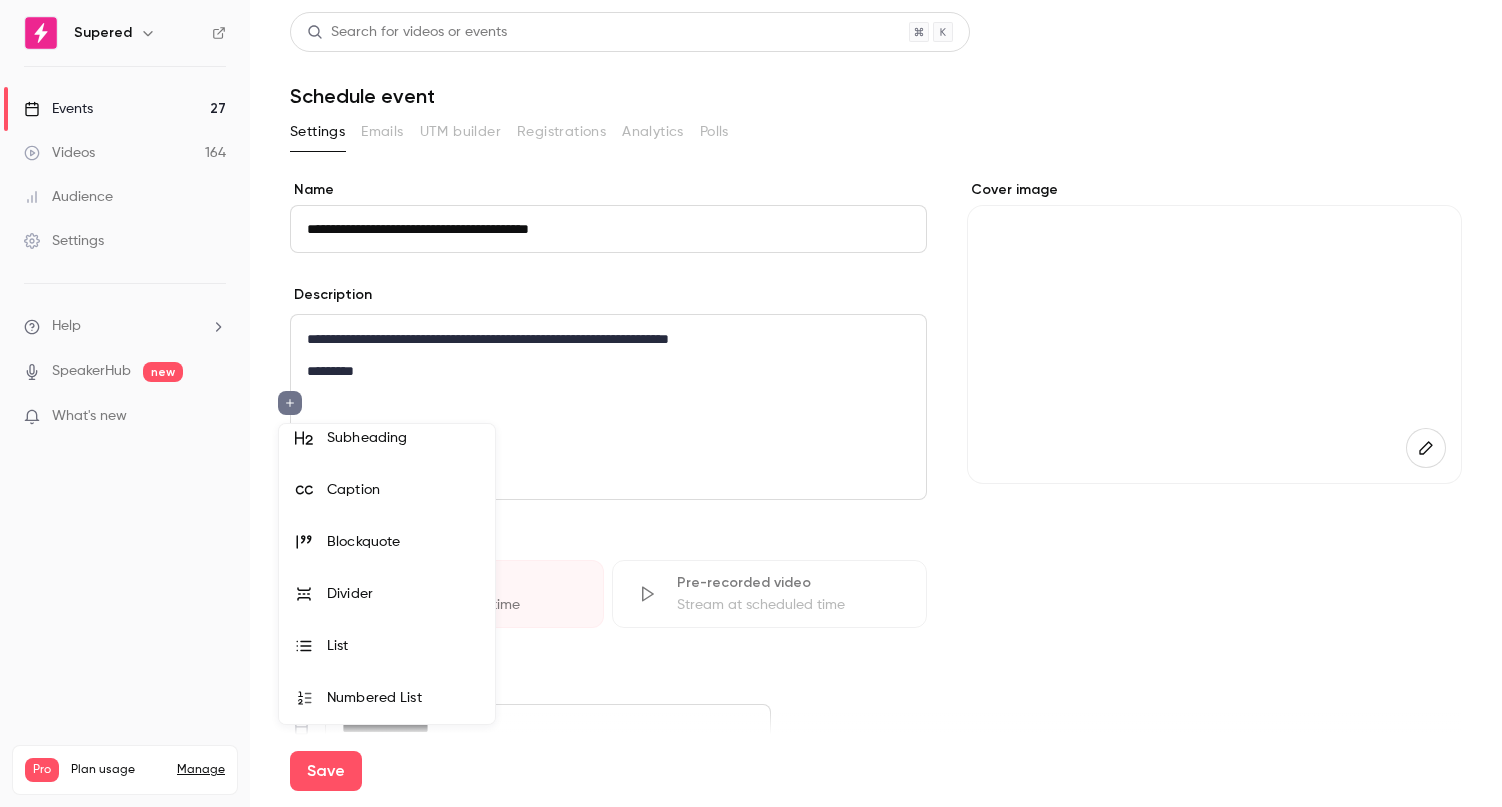 click on "List" at bounding box center [403, 646] 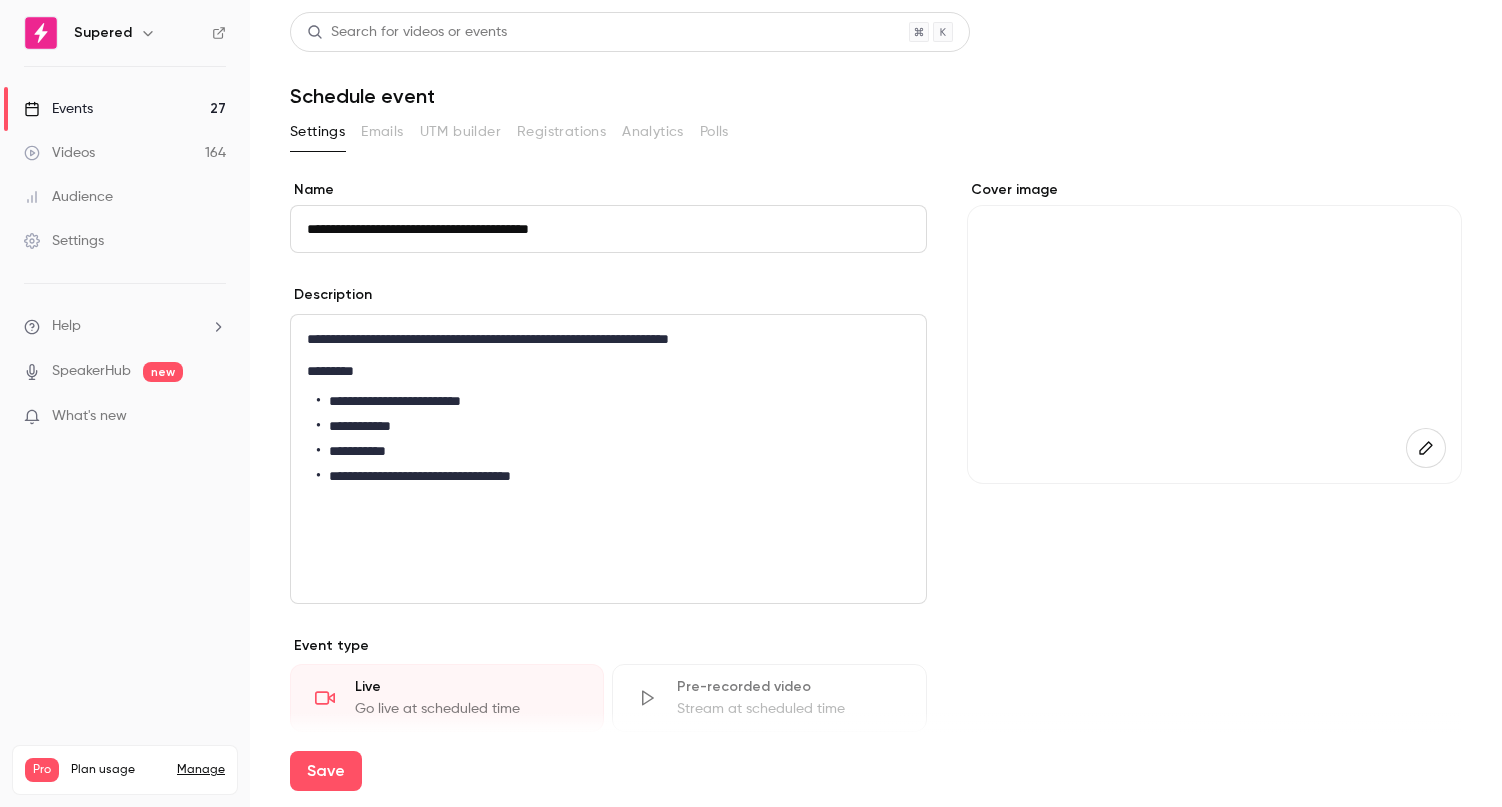 drag, startPoint x: 375, startPoint y: 424, endPoint x: 393, endPoint y: 489, distance: 67.44627 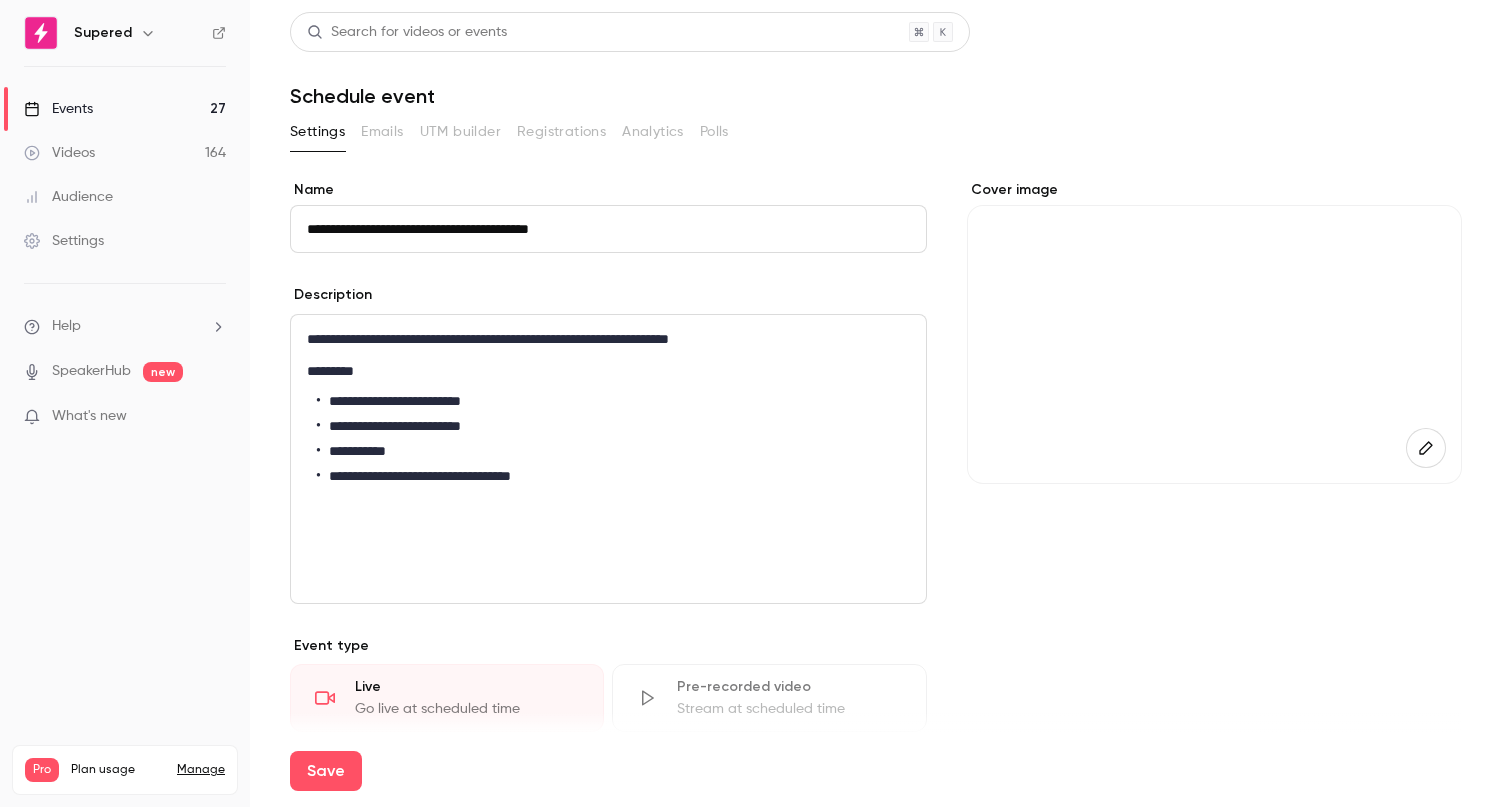 click on "**********" at bounding box center [613, 426] 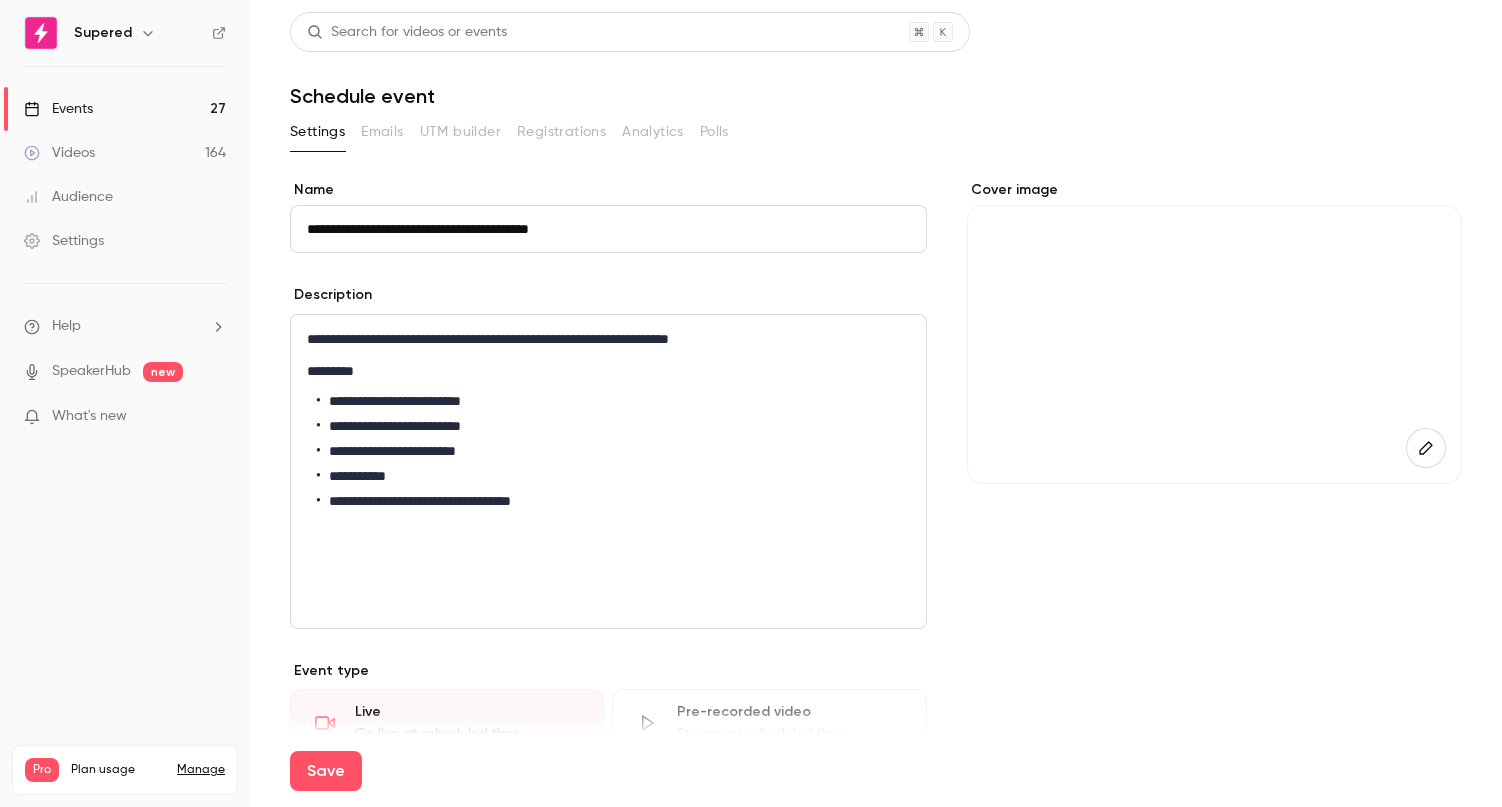 click on "**********" at bounding box center (613, 501) 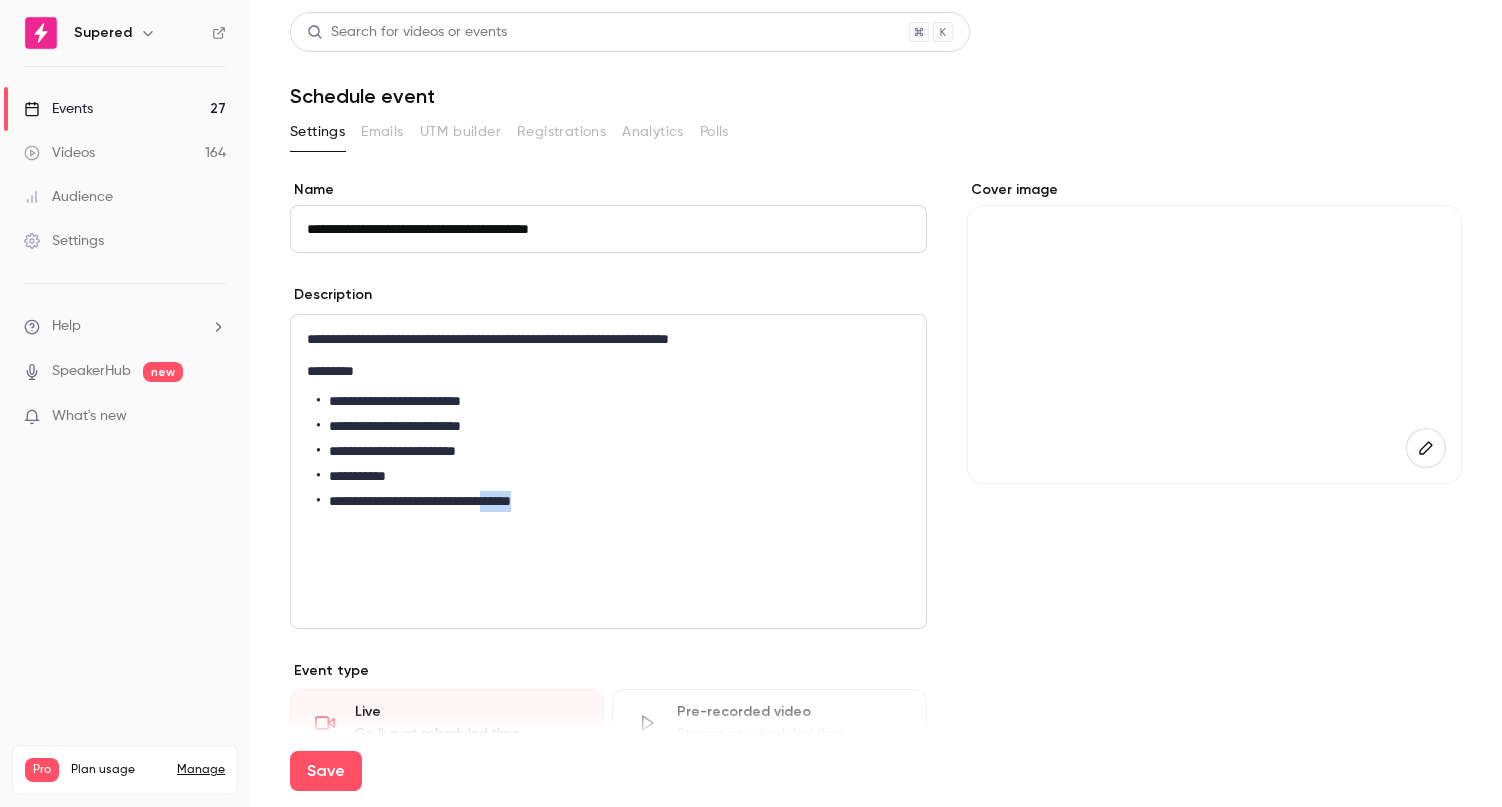 click on "**********" at bounding box center (613, 501) 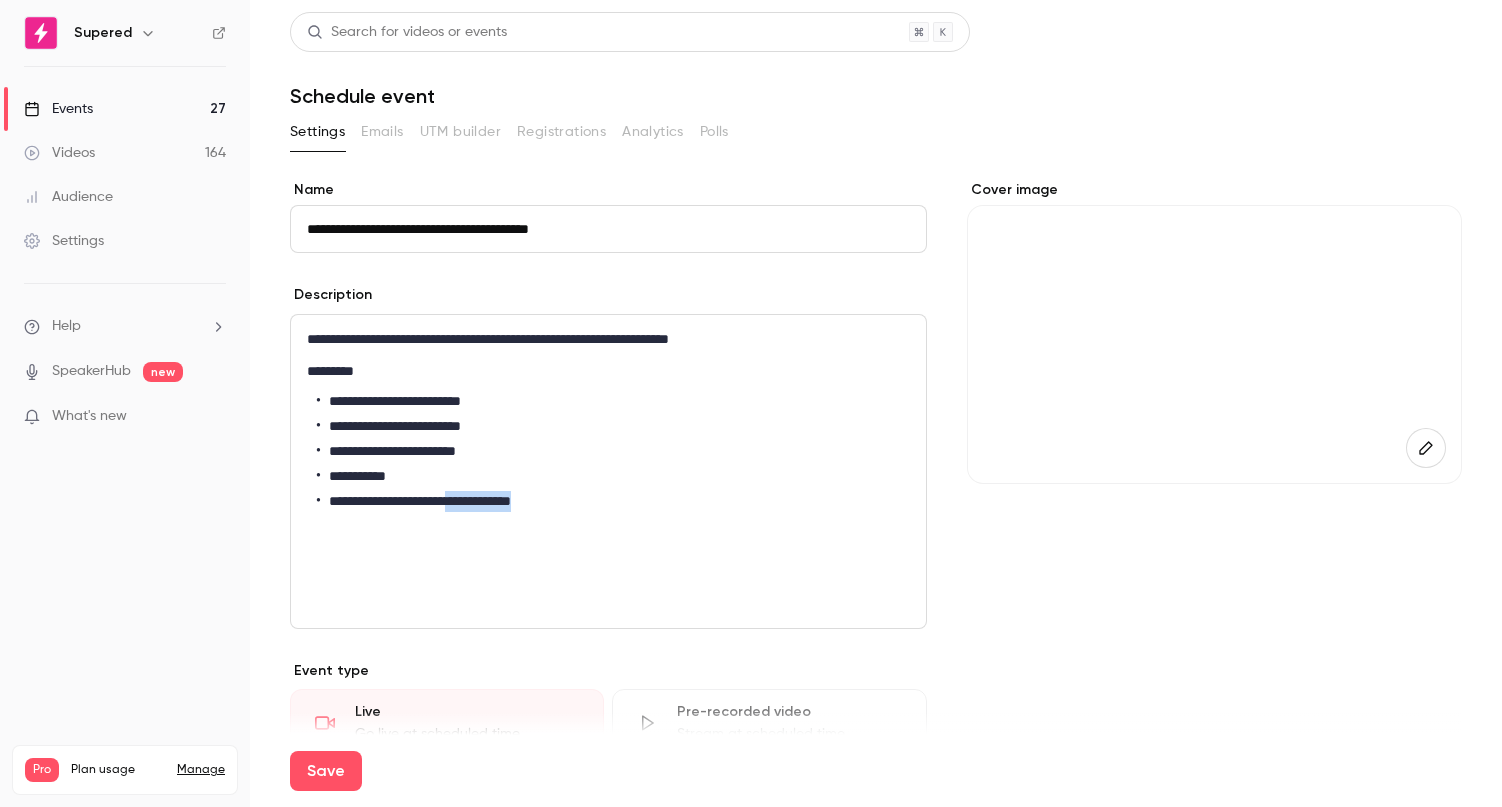 drag, startPoint x: 582, startPoint y: 498, endPoint x: 494, endPoint y: 504, distance: 88.20431 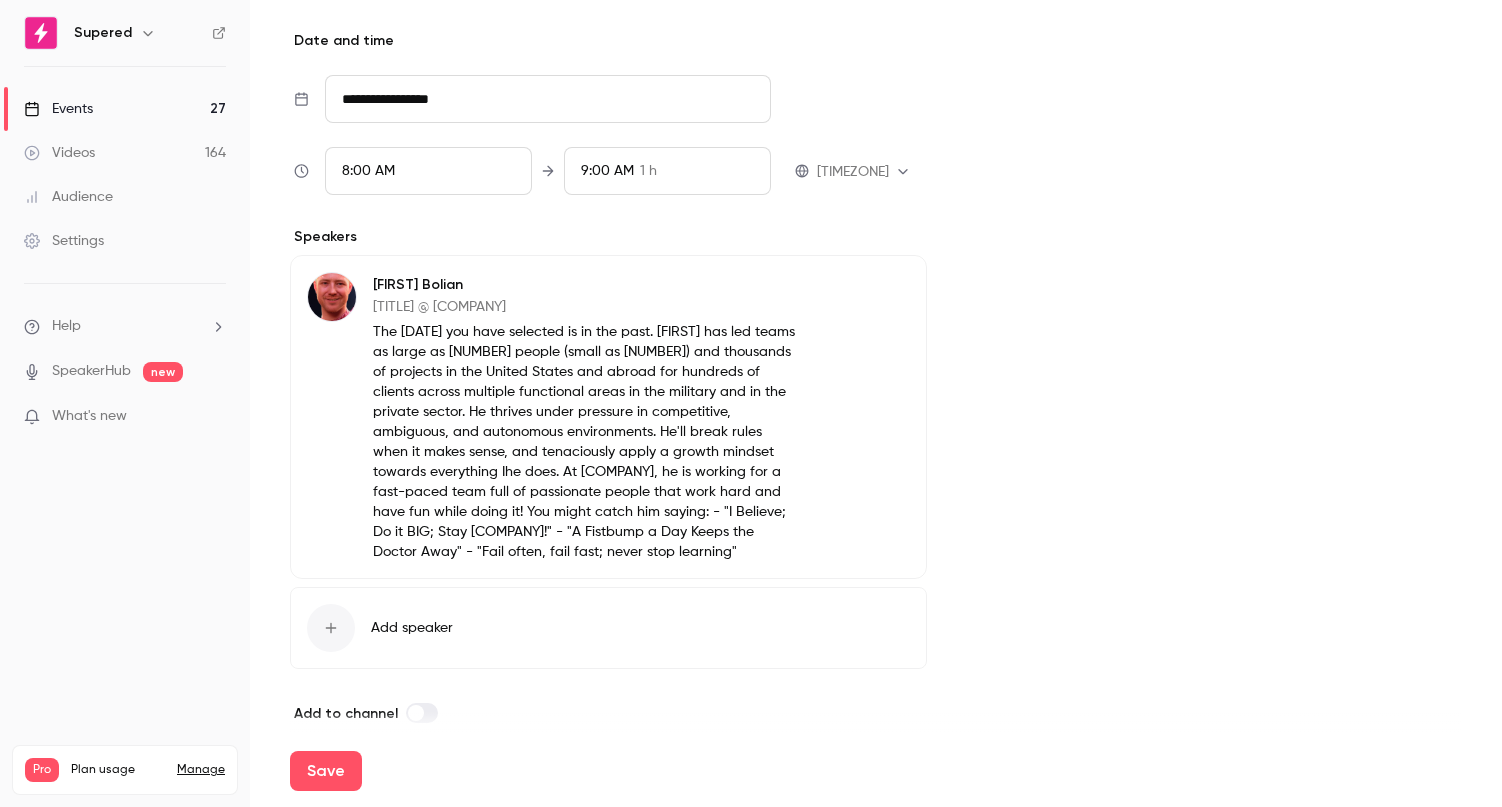 scroll, scrollTop: 760, scrollLeft: 0, axis: vertical 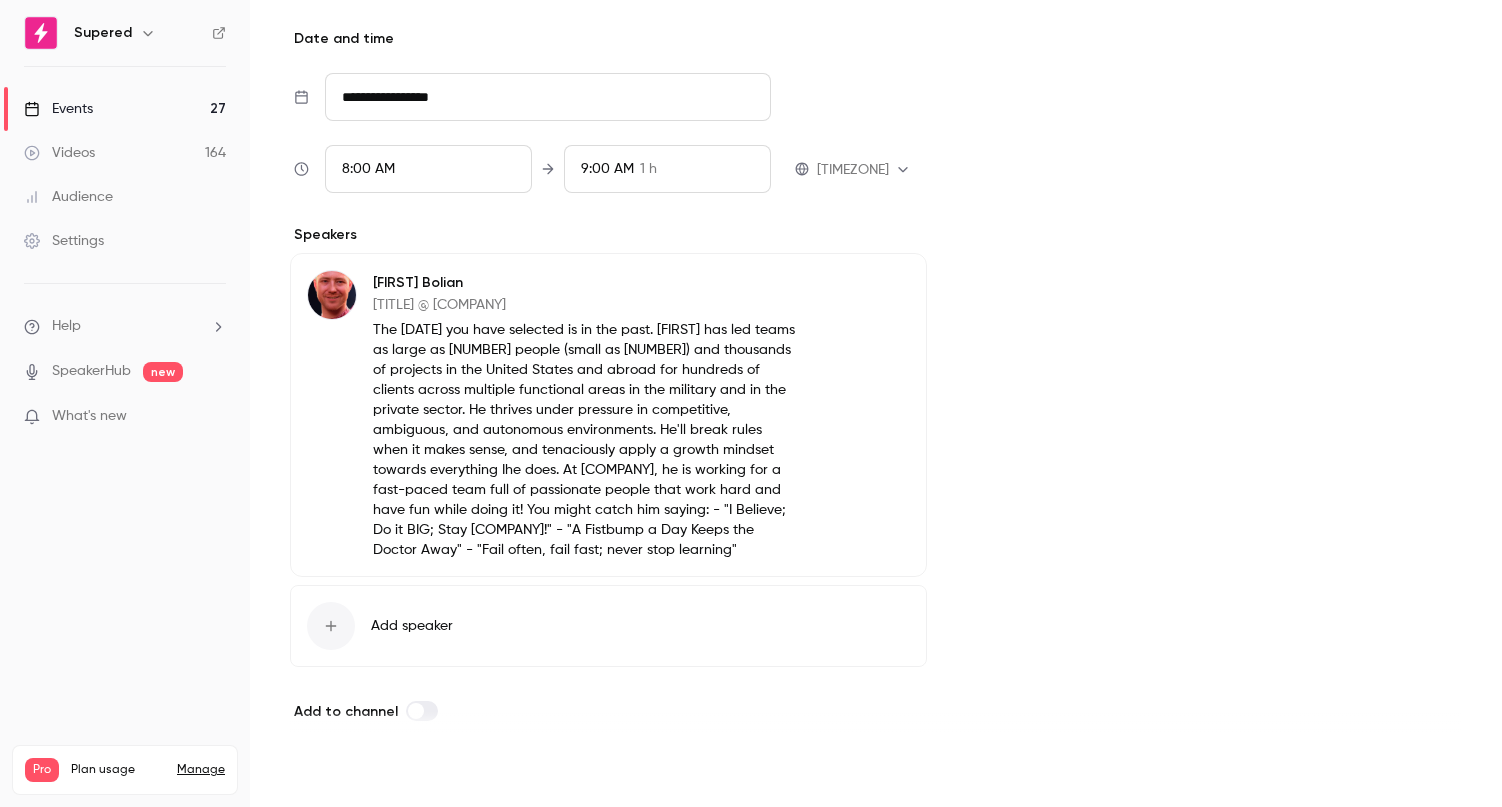 click on "Save" at bounding box center (326, 771) 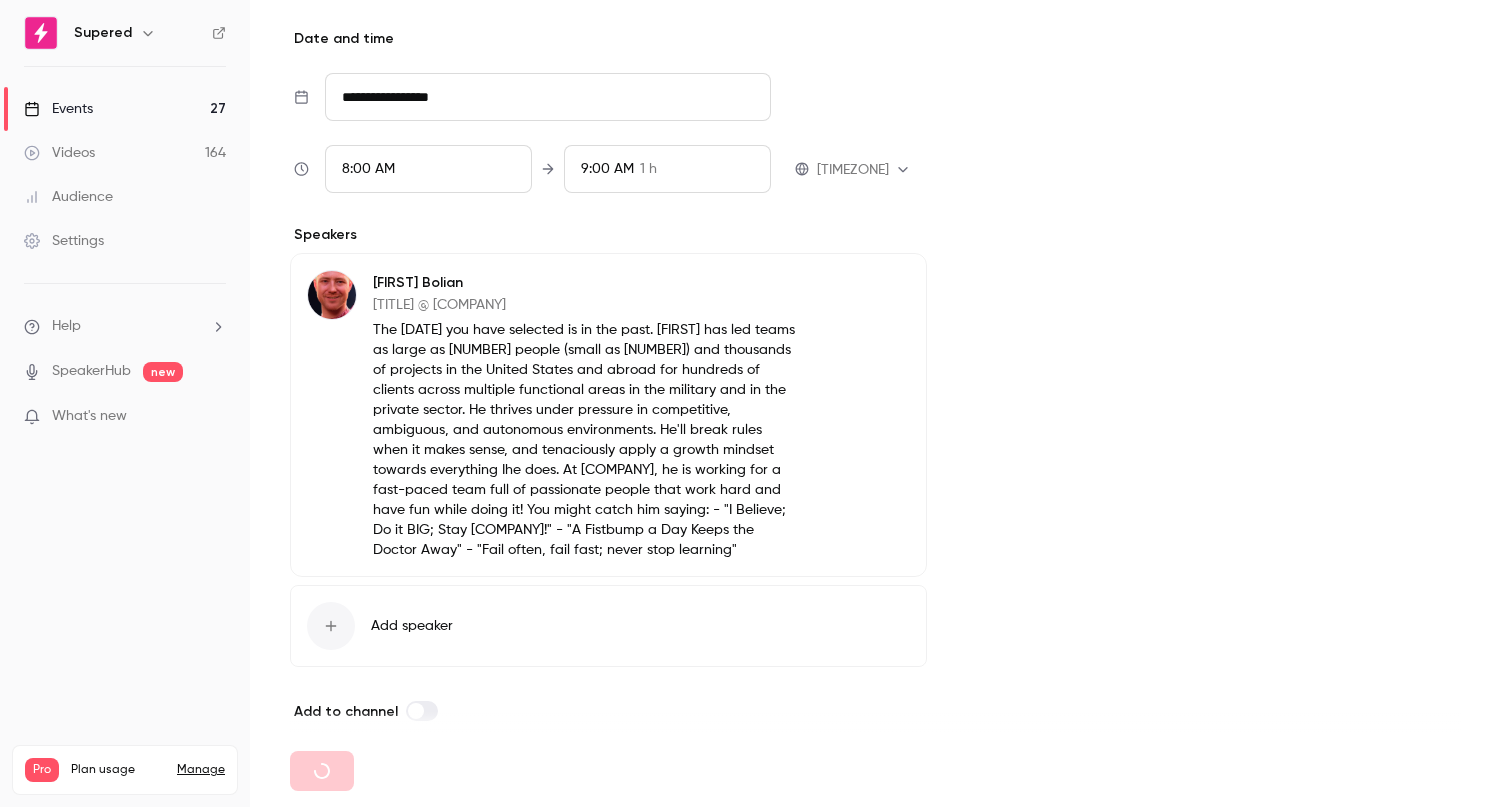 type 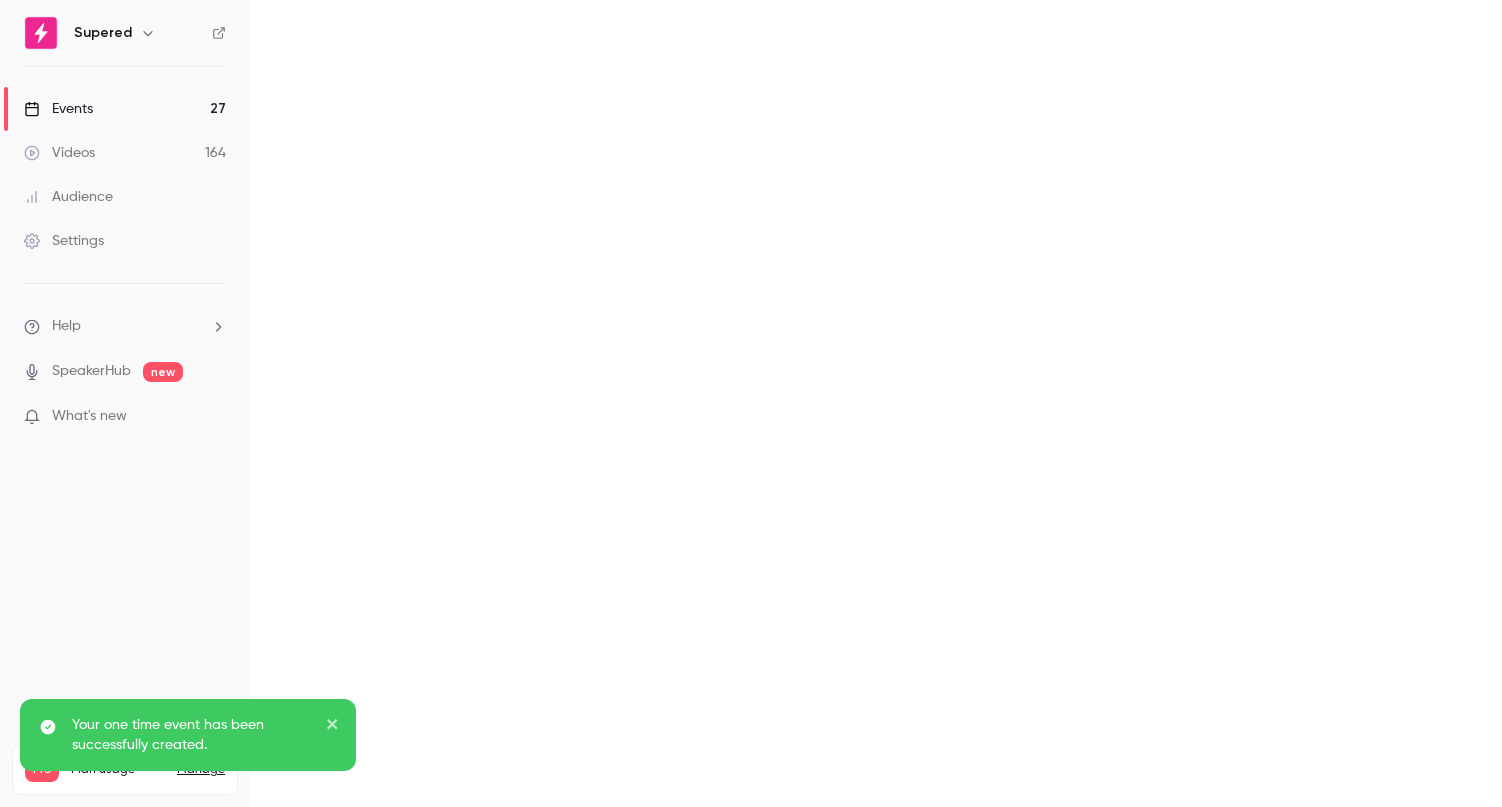 scroll, scrollTop: 0, scrollLeft: 0, axis: both 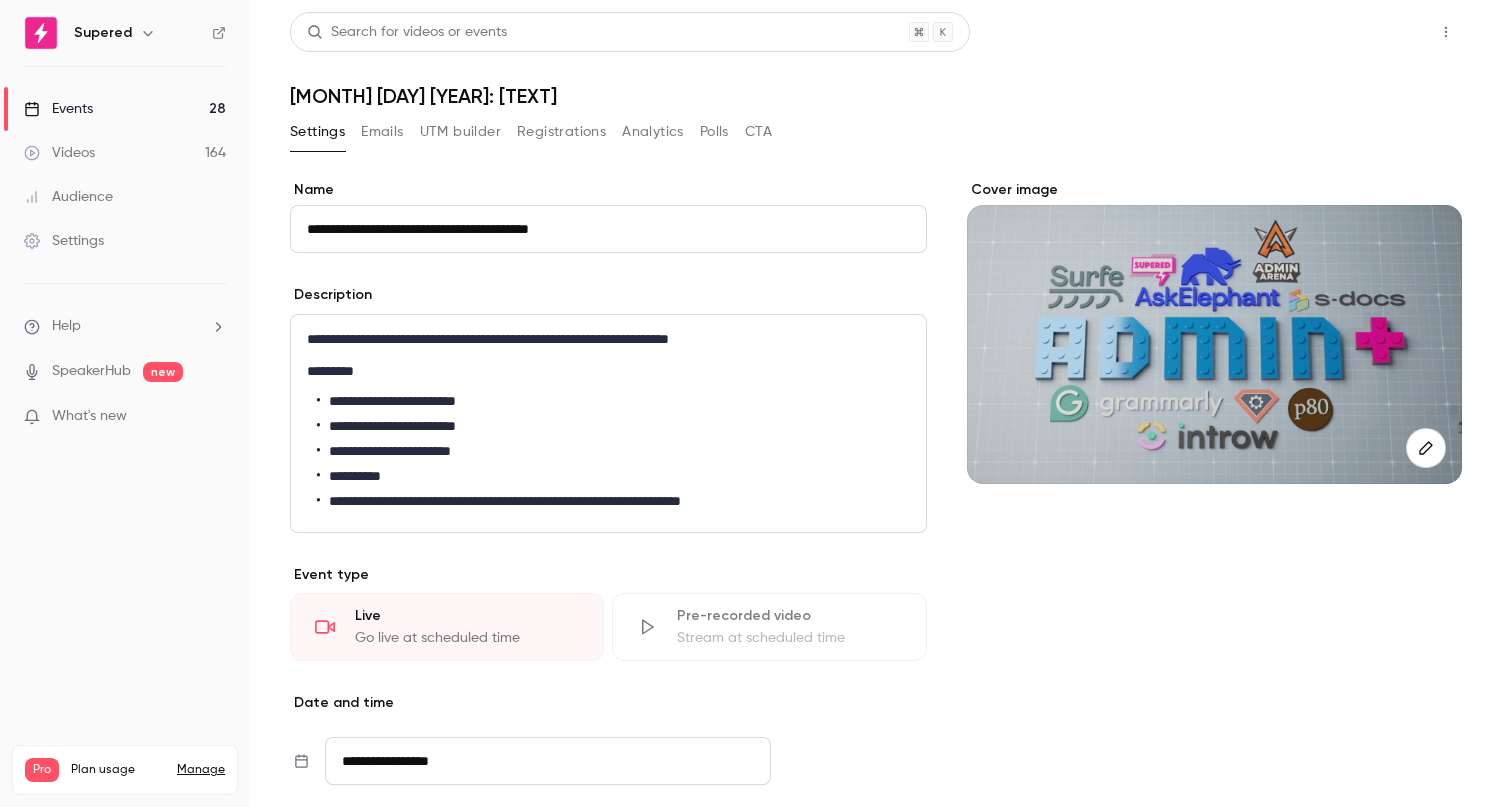 click on "Share" at bounding box center (1374, 32) 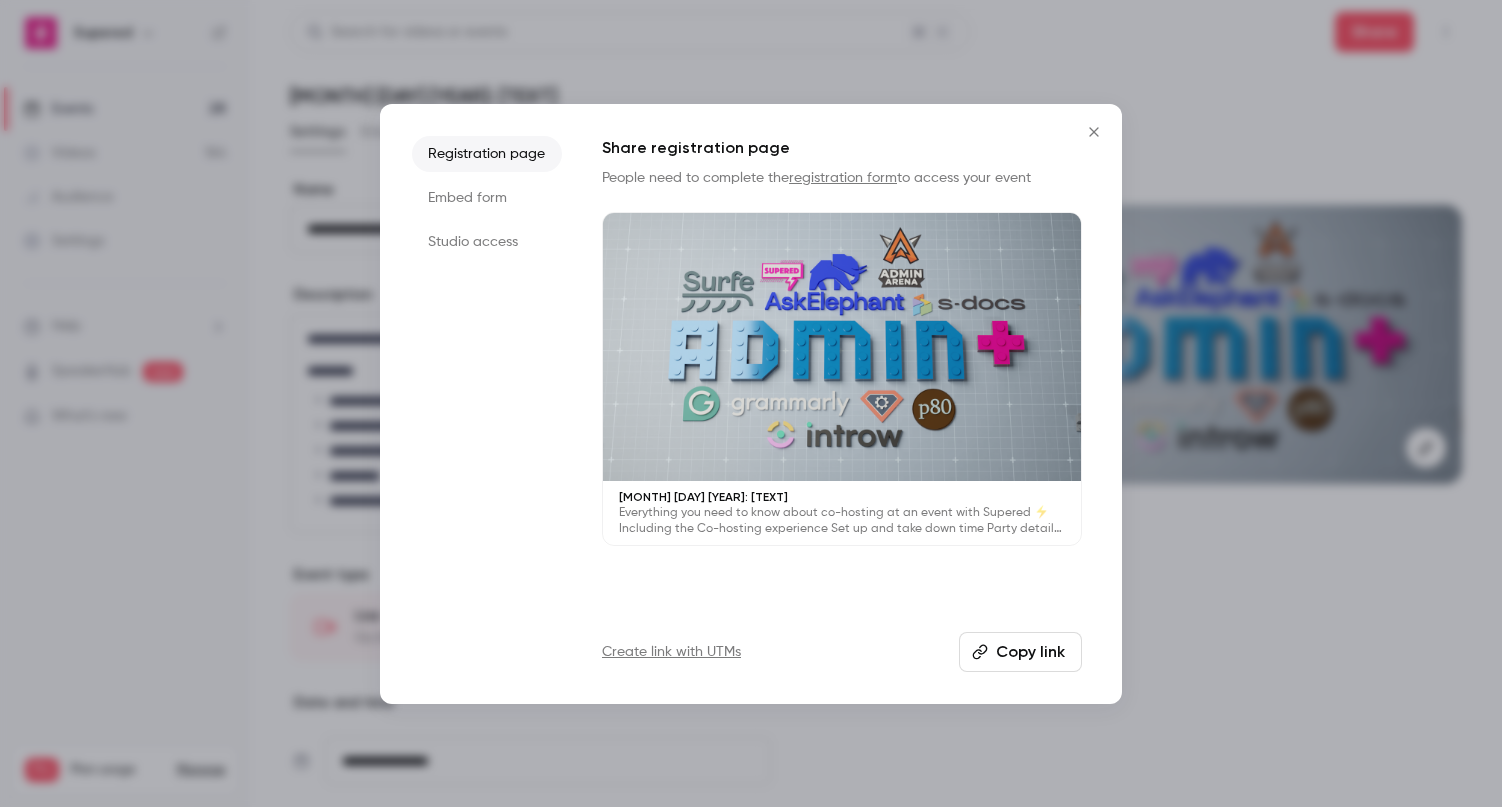click on "Copy link" at bounding box center [1020, 652] 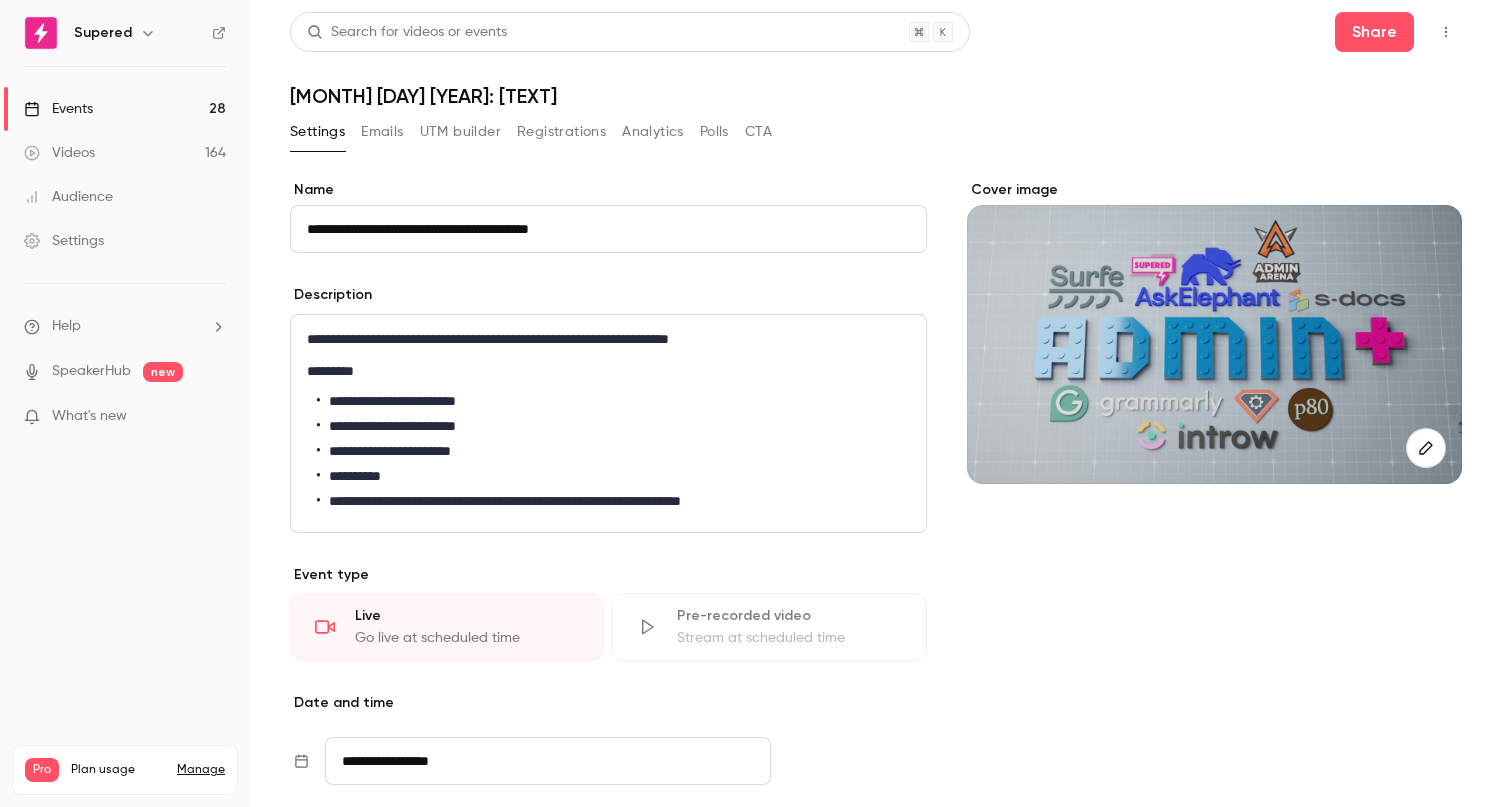 click on "Settings Emails UTM builder Registrations Analytics Polls CTA" at bounding box center [876, 136] 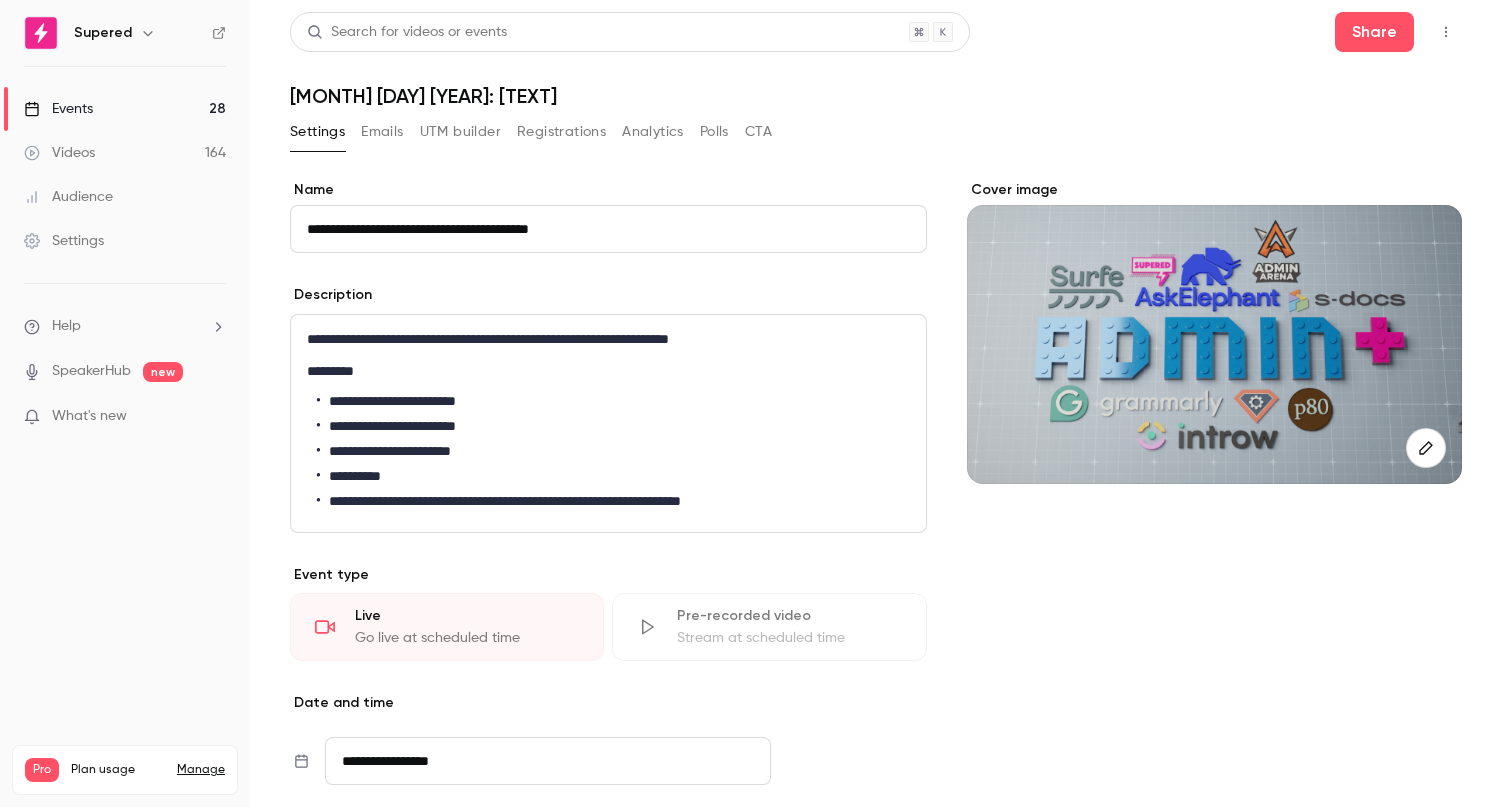 click on "**********" at bounding box center (613, 501) 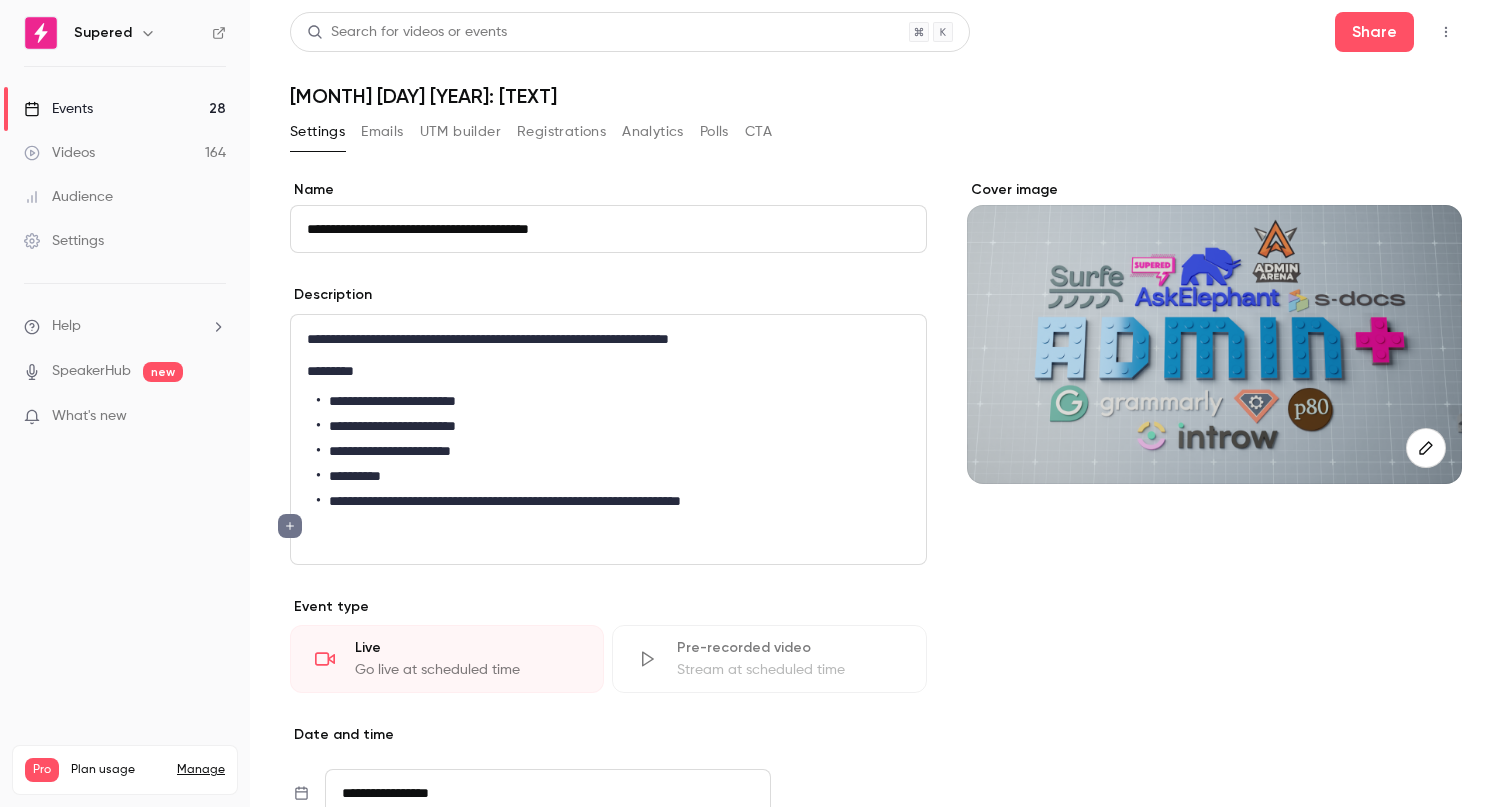 type 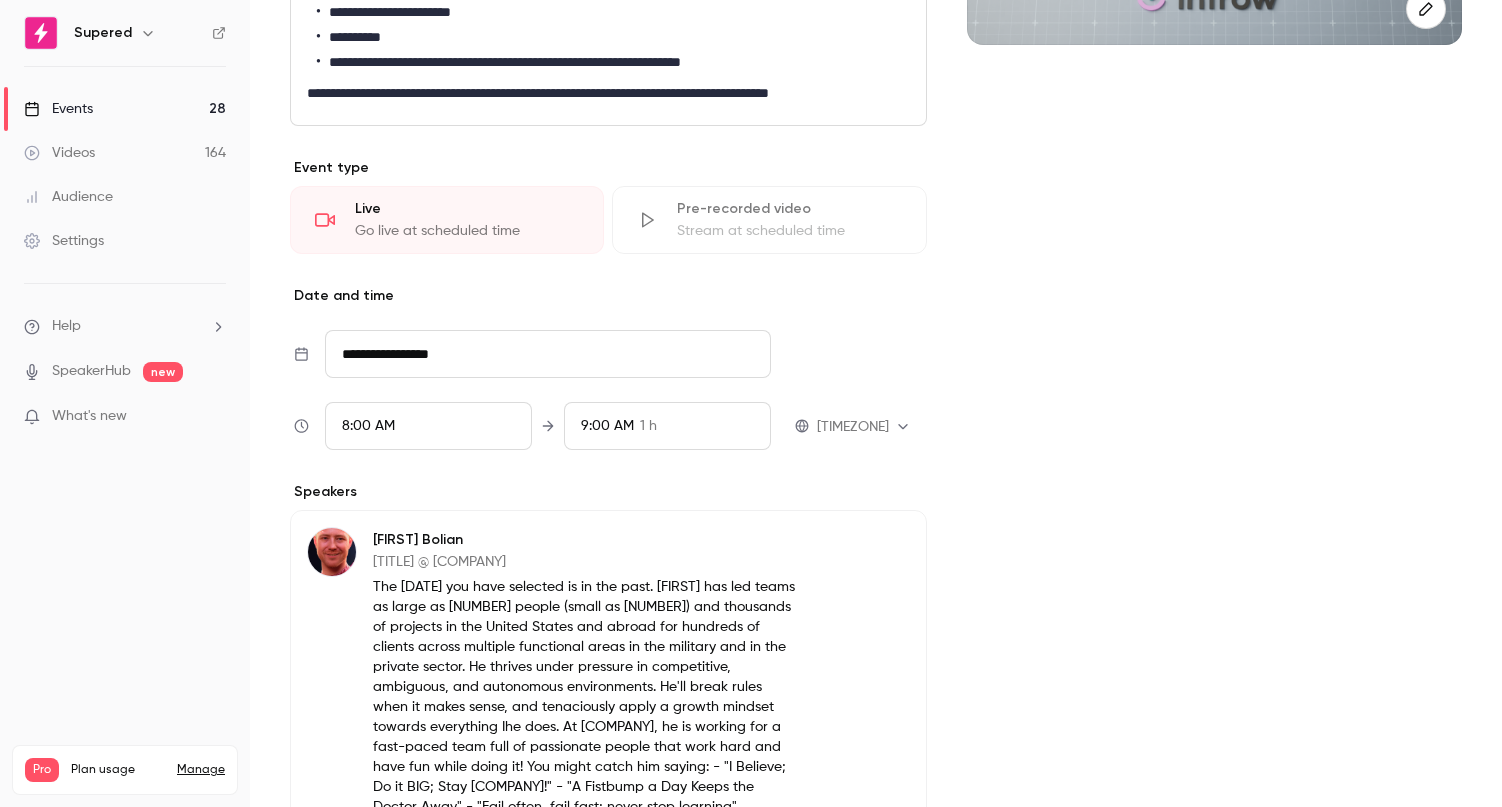 scroll, scrollTop: 704, scrollLeft: 0, axis: vertical 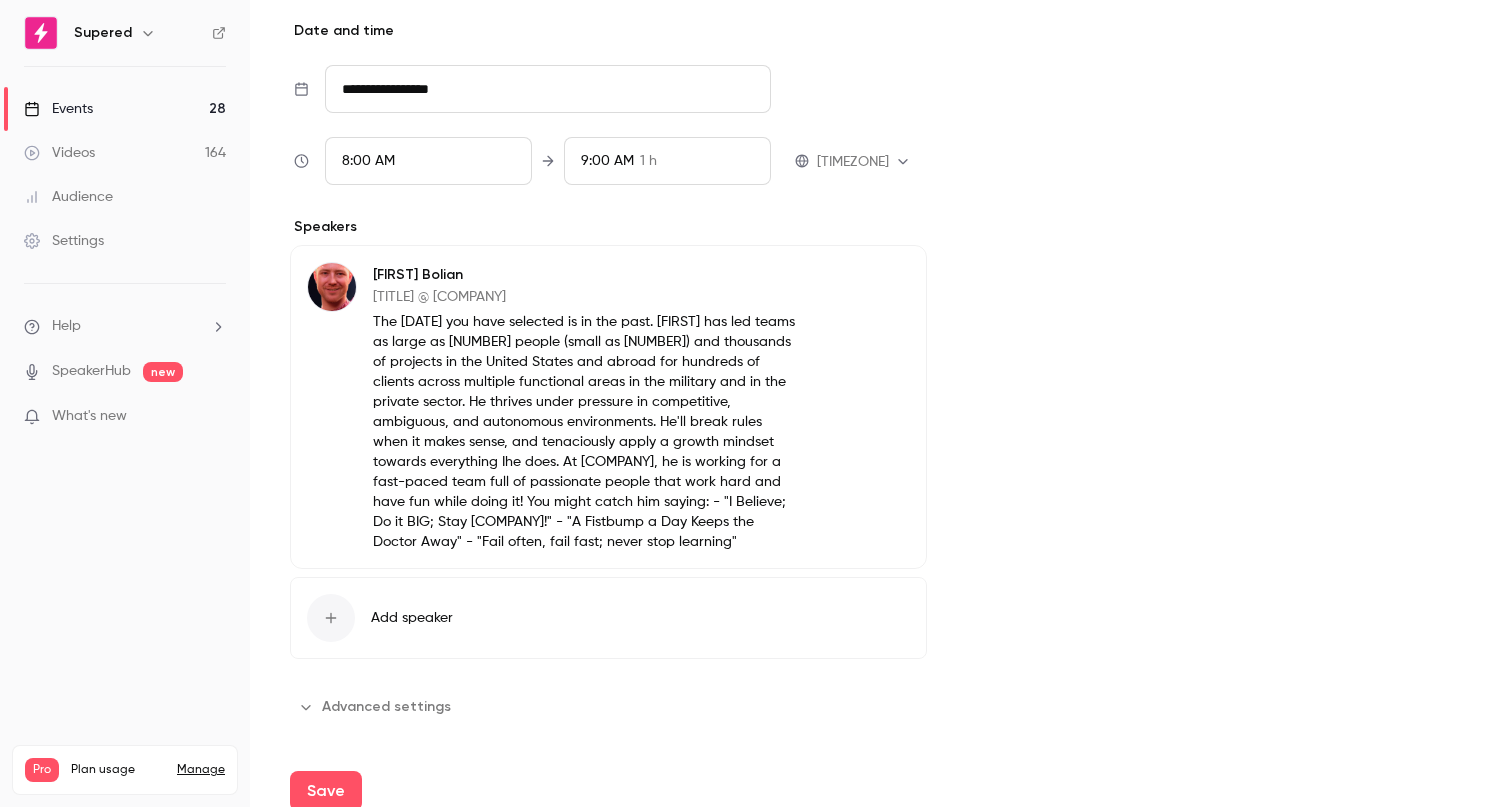 drag, startPoint x: 343, startPoint y: 774, endPoint x: 580, endPoint y: 765, distance: 237.17082 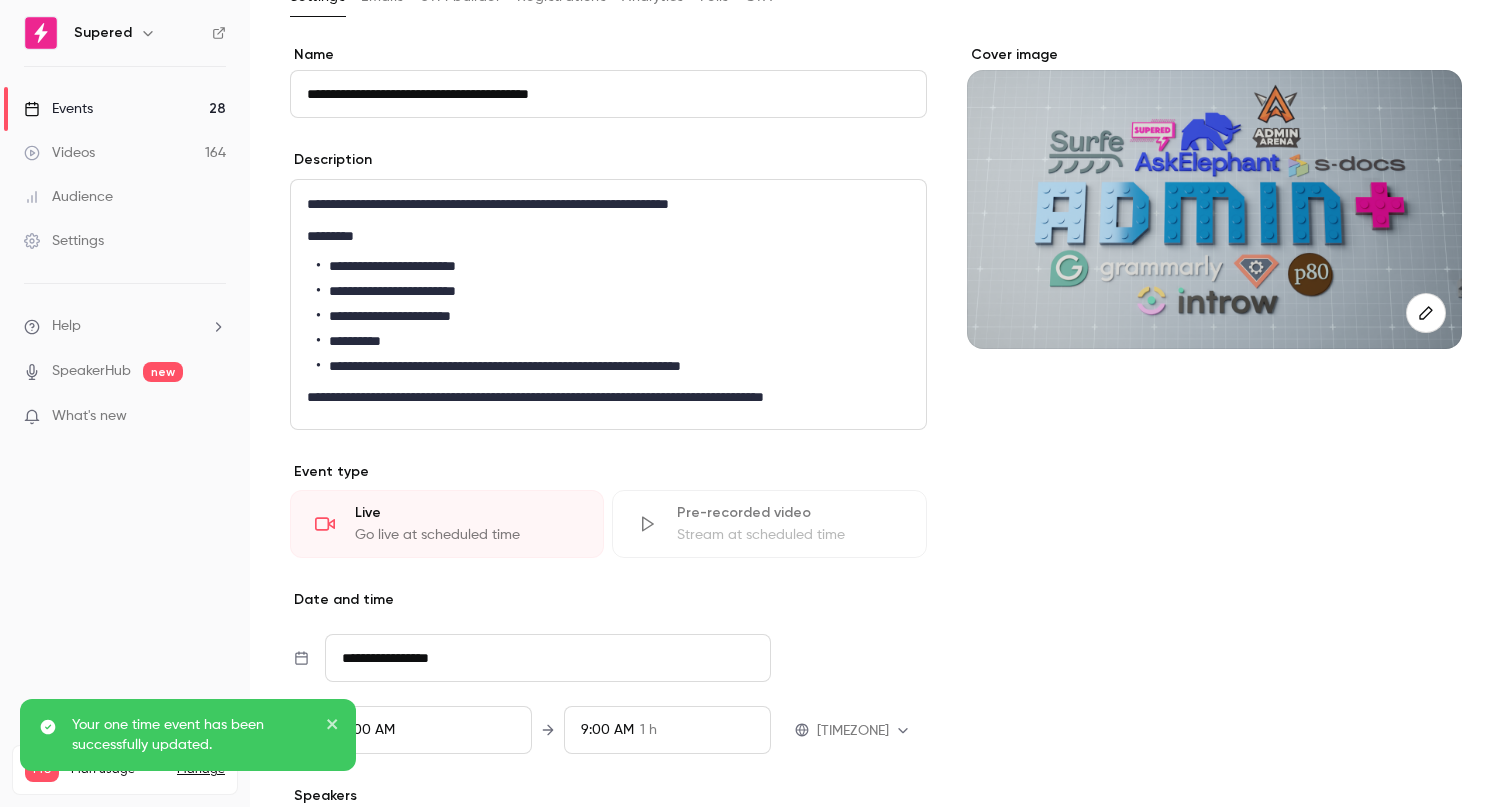 scroll, scrollTop: 0, scrollLeft: 0, axis: both 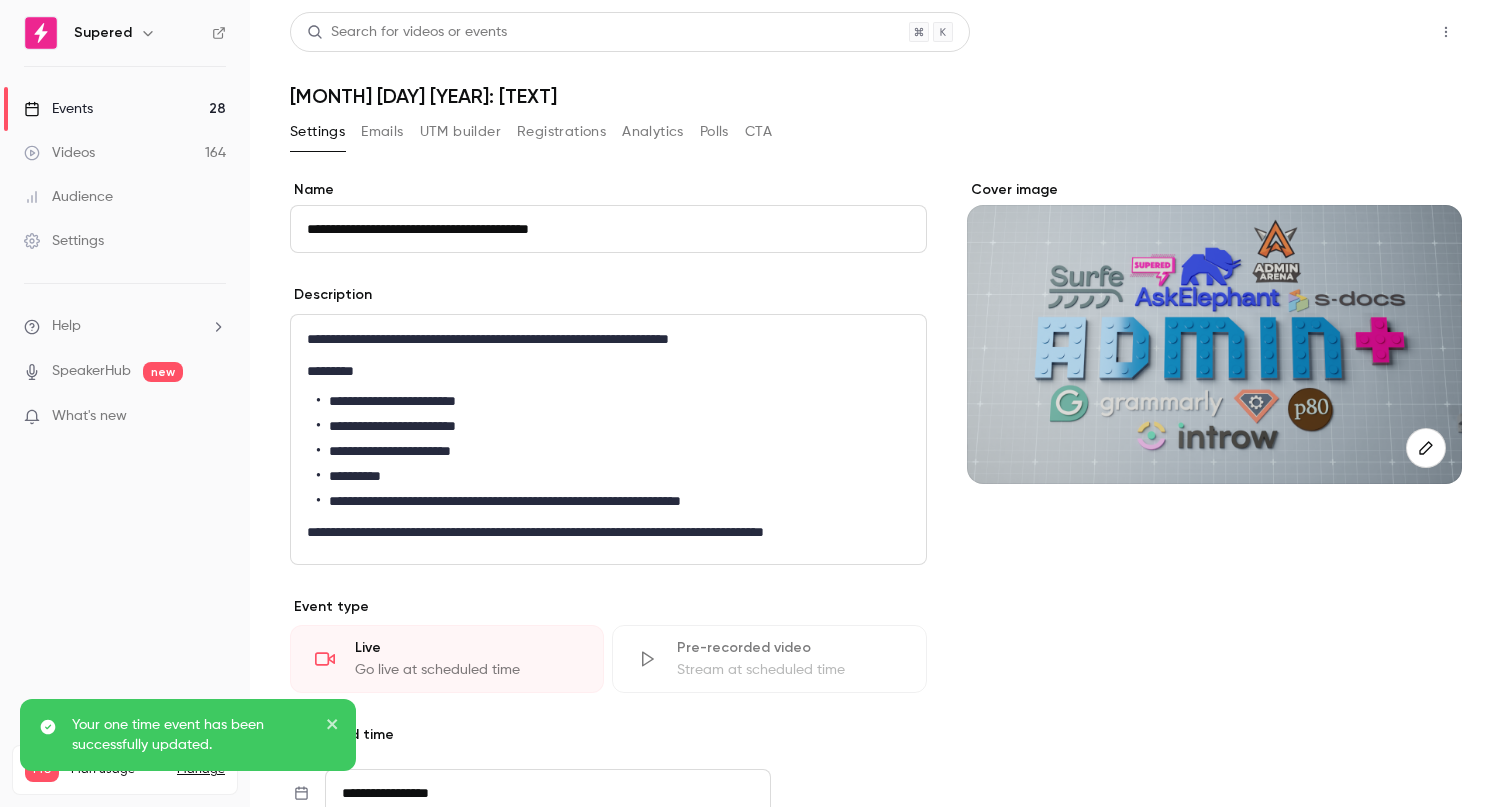 click on "Share" at bounding box center [1374, 32] 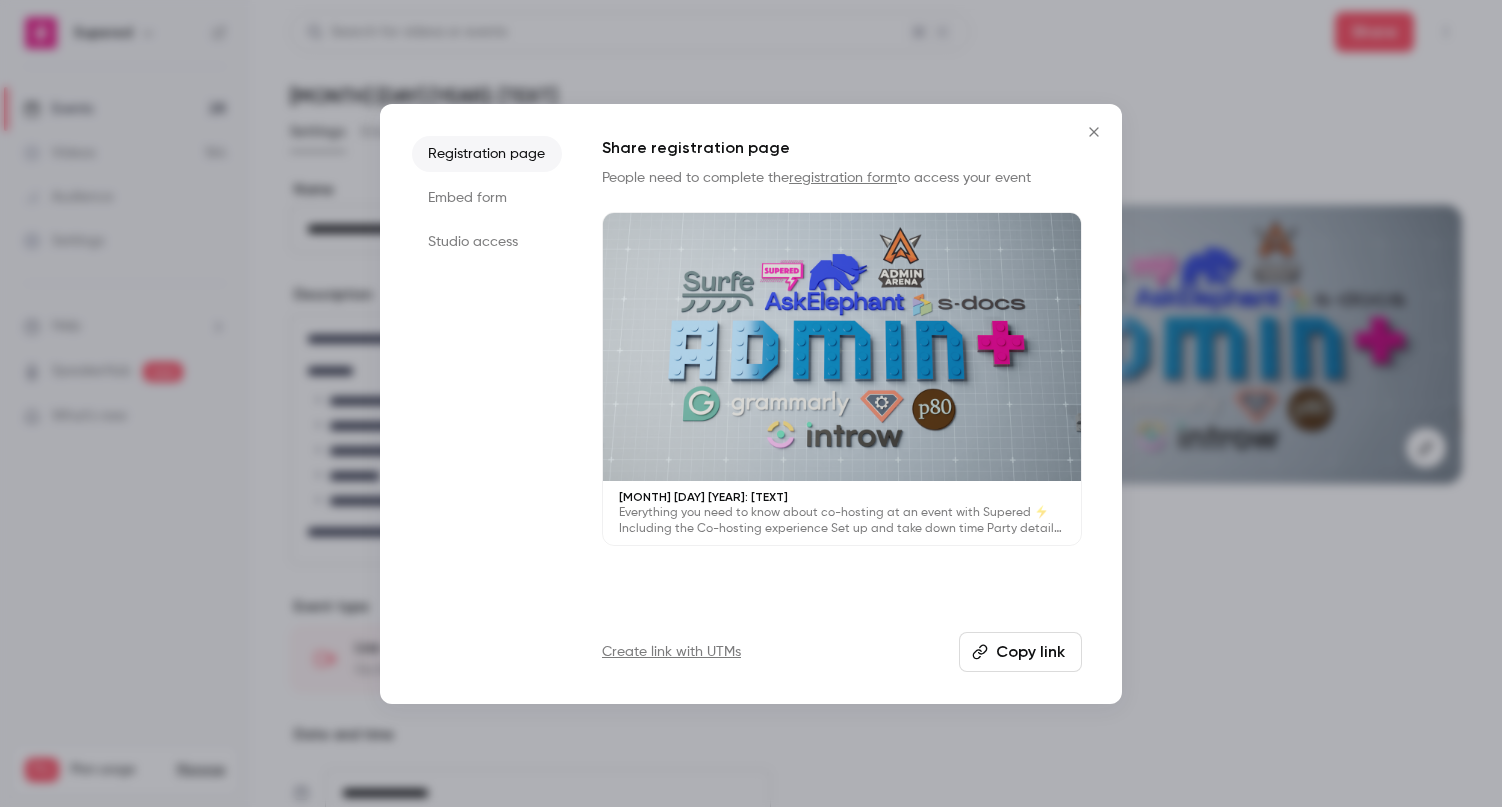 click on "Copy link" at bounding box center [1020, 652] 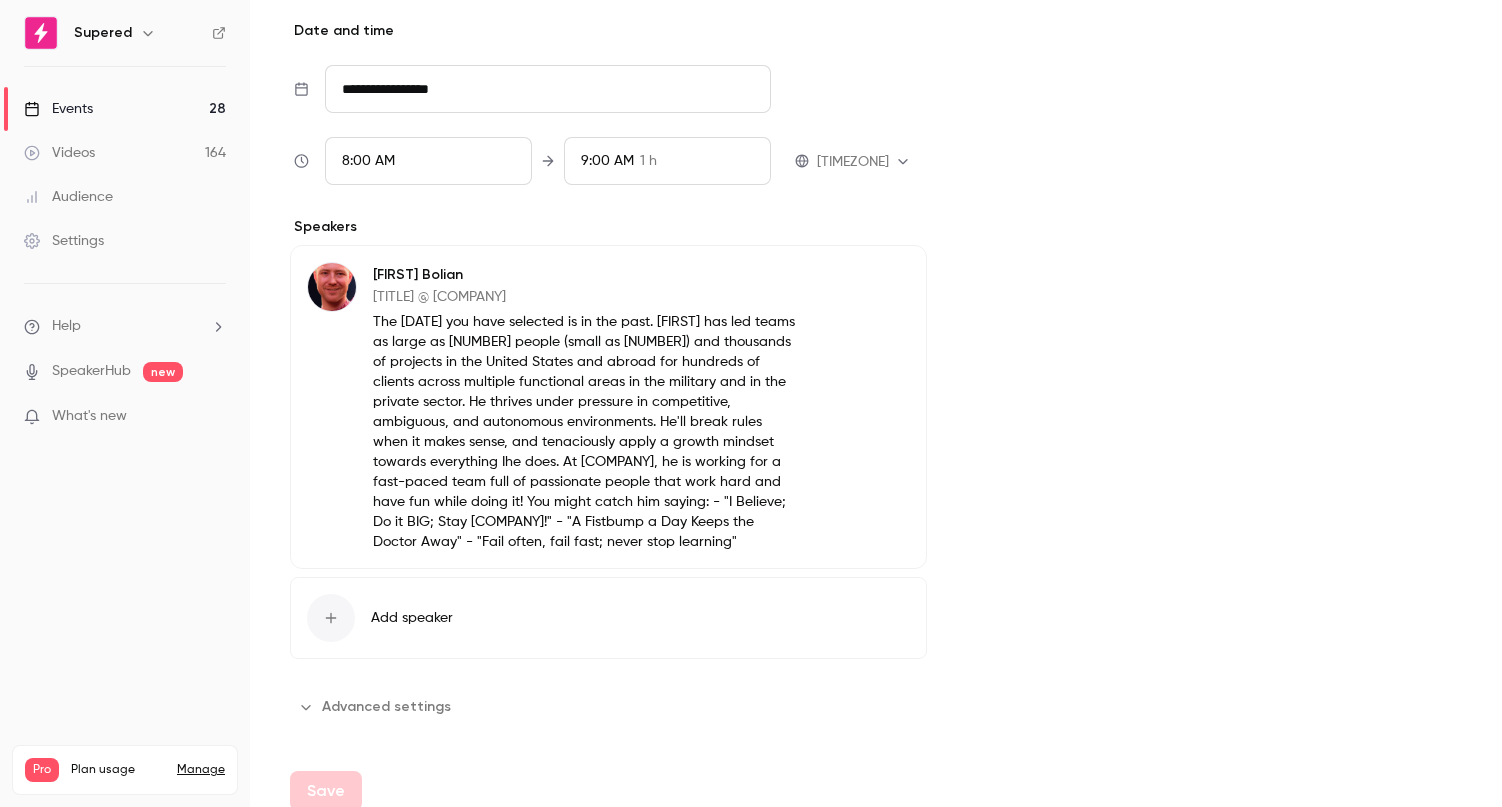 scroll, scrollTop: 0, scrollLeft: 0, axis: both 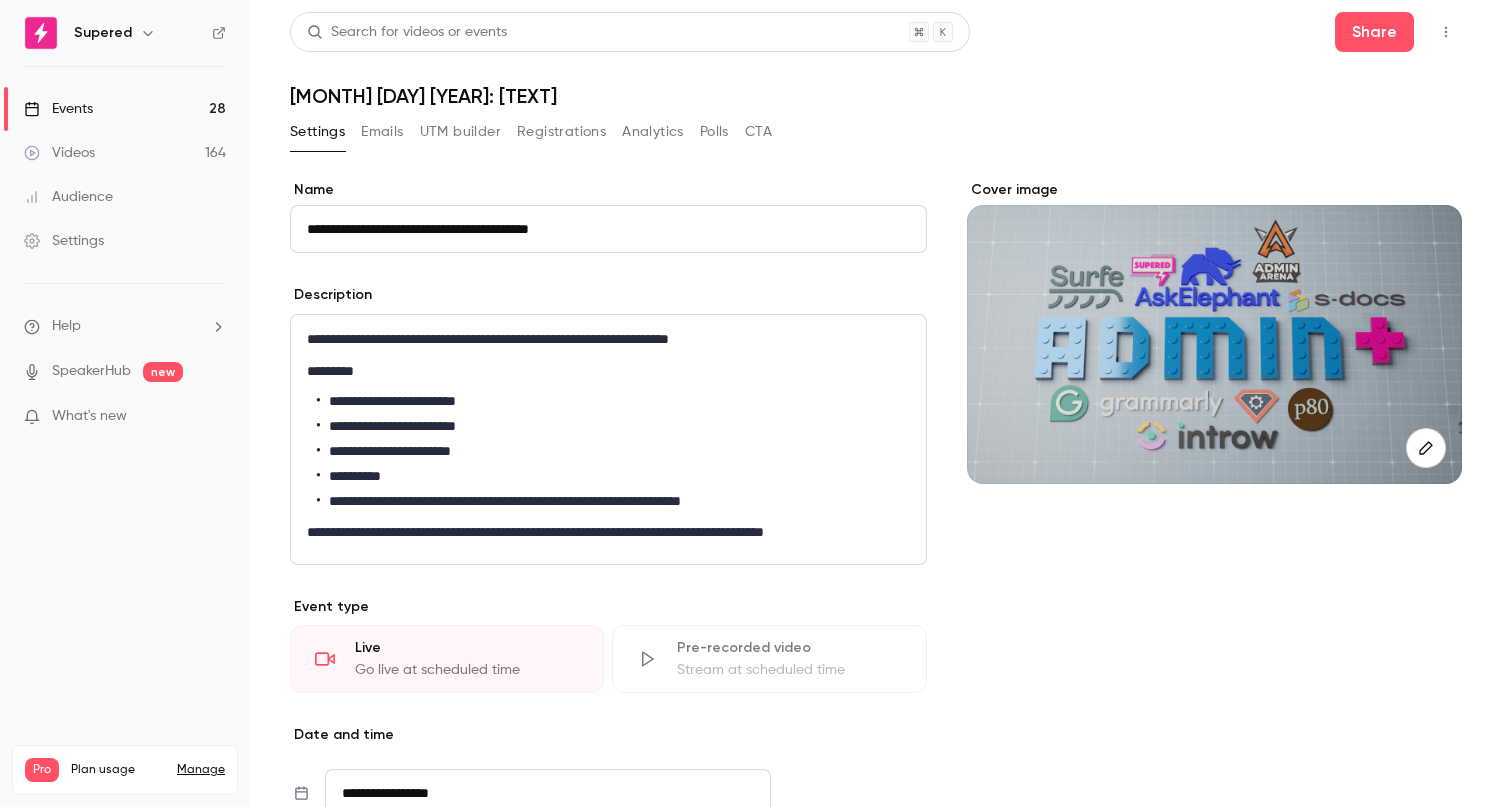 click on "Events" at bounding box center (58, 109) 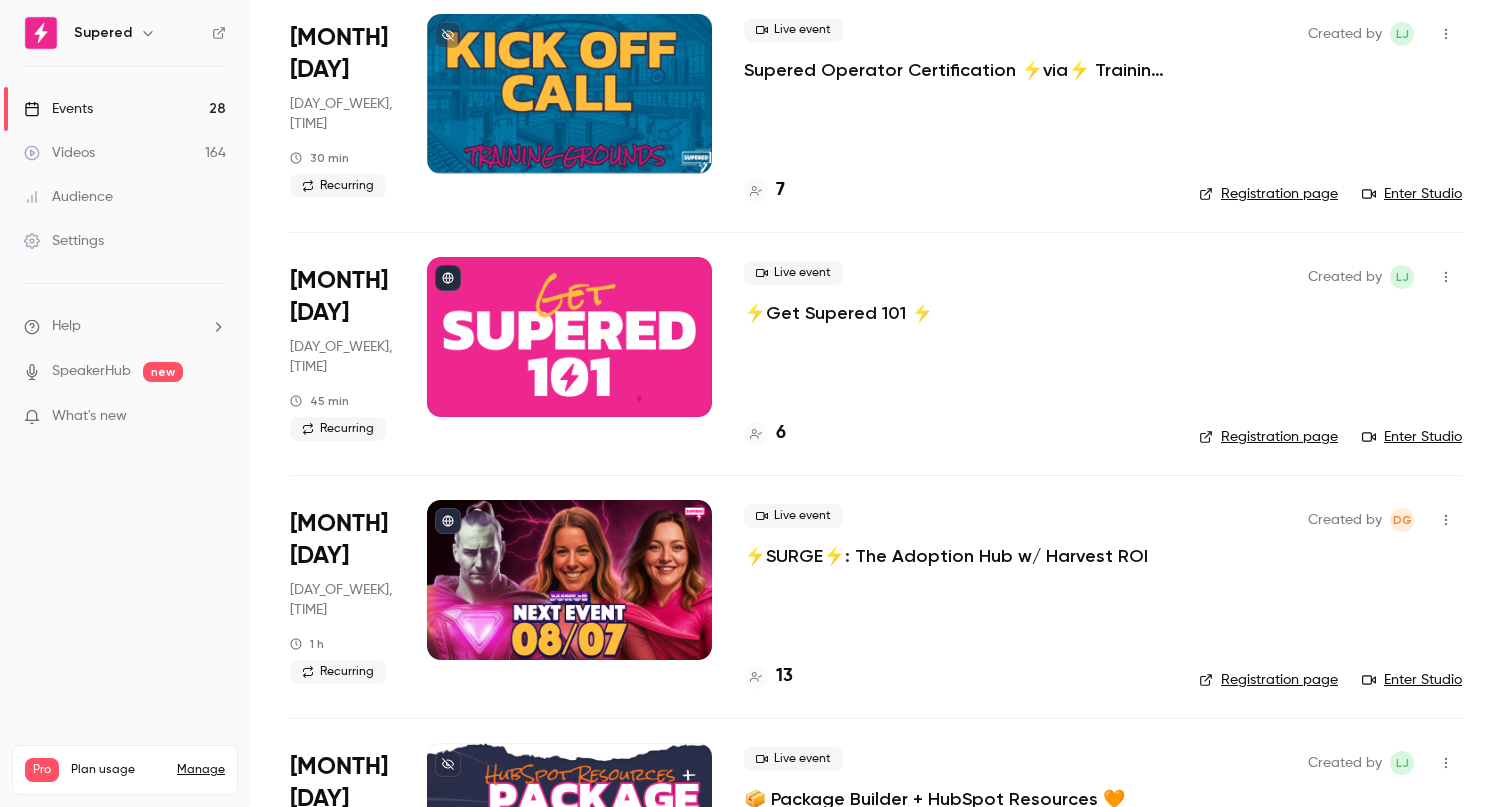 scroll, scrollTop: 0, scrollLeft: 0, axis: both 